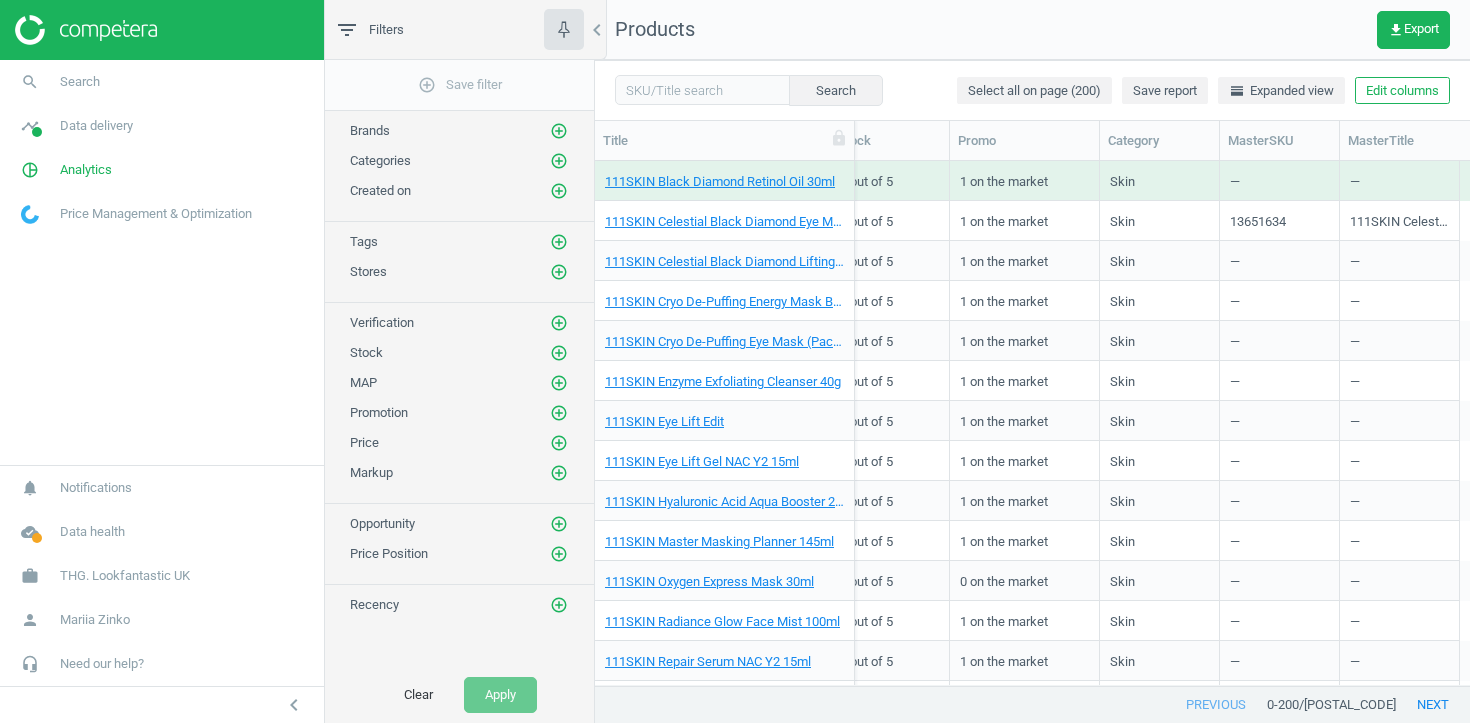 scroll, scrollTop: 0, scrollLeft: 0, axis: both 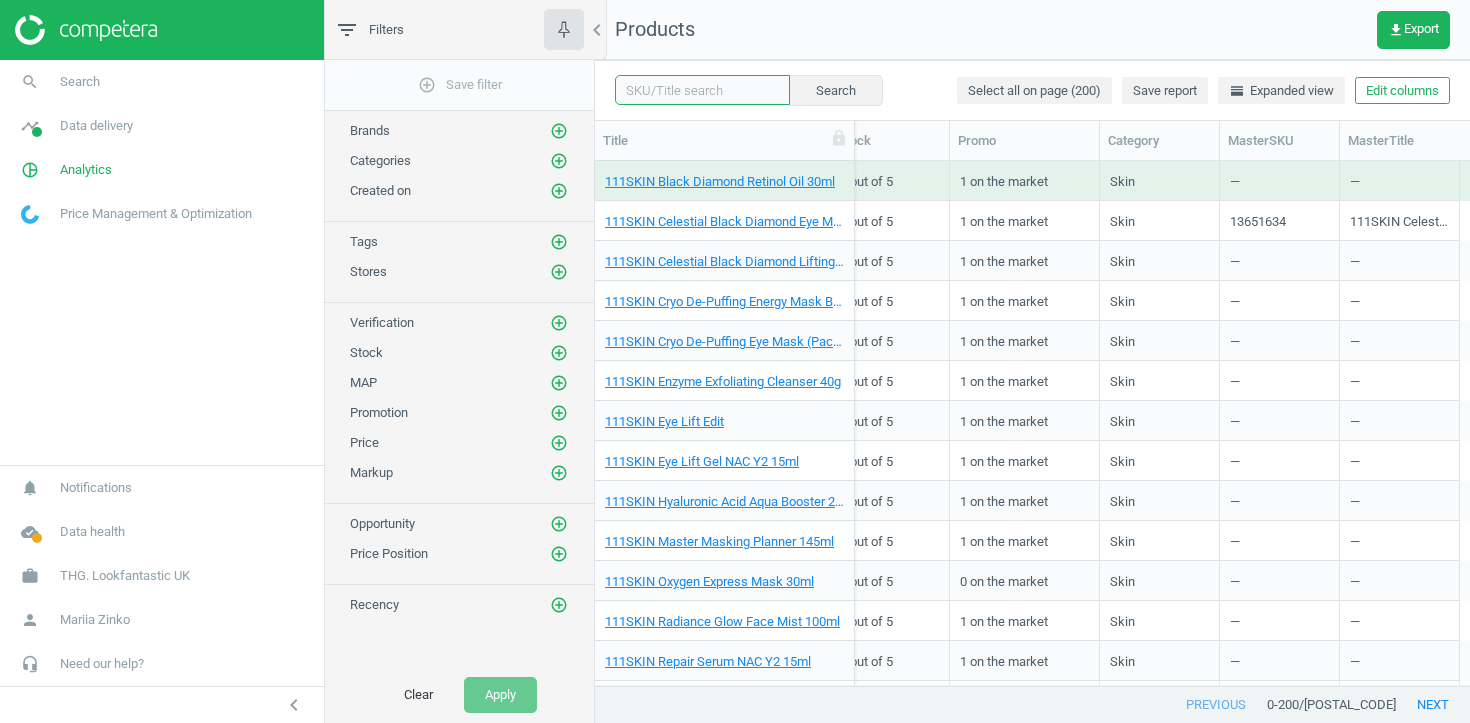 click at bounding box center [702, 90] 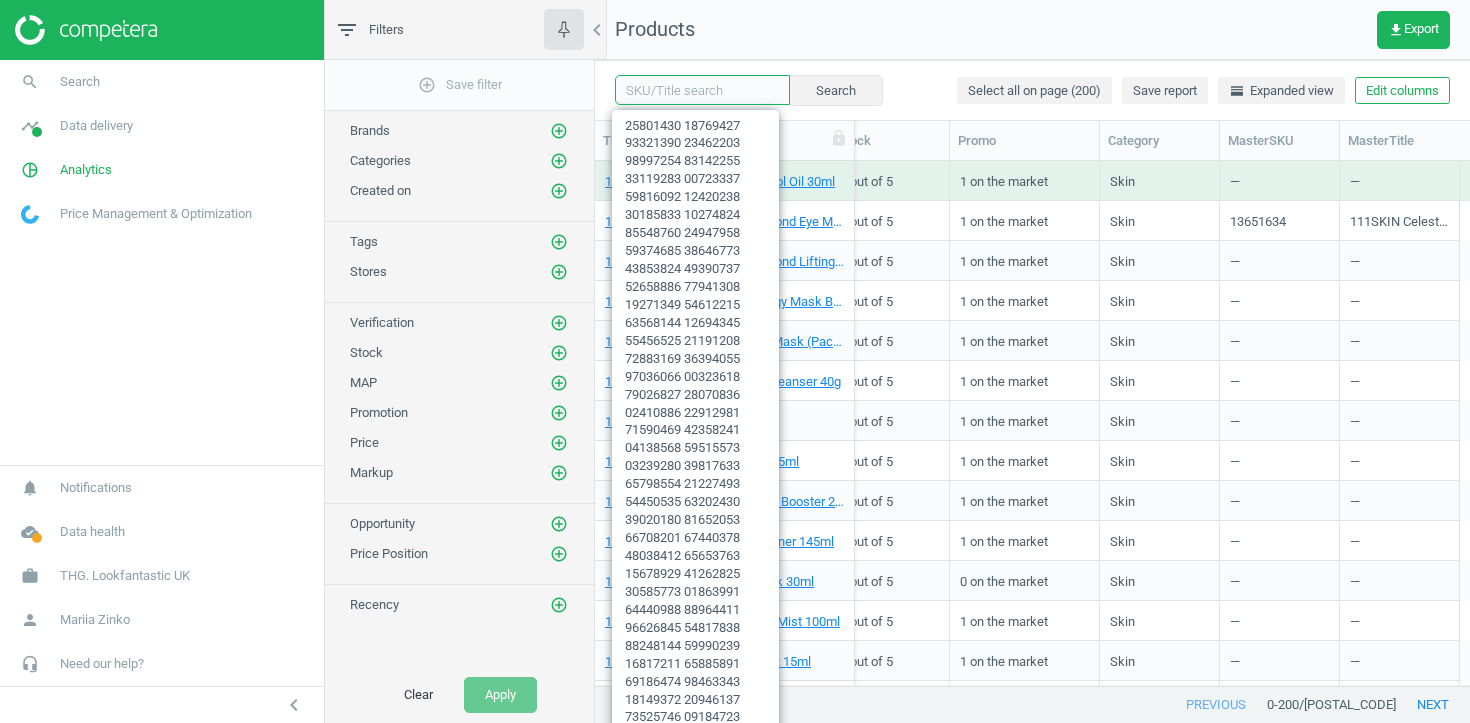 paste on "13836837 16481434" 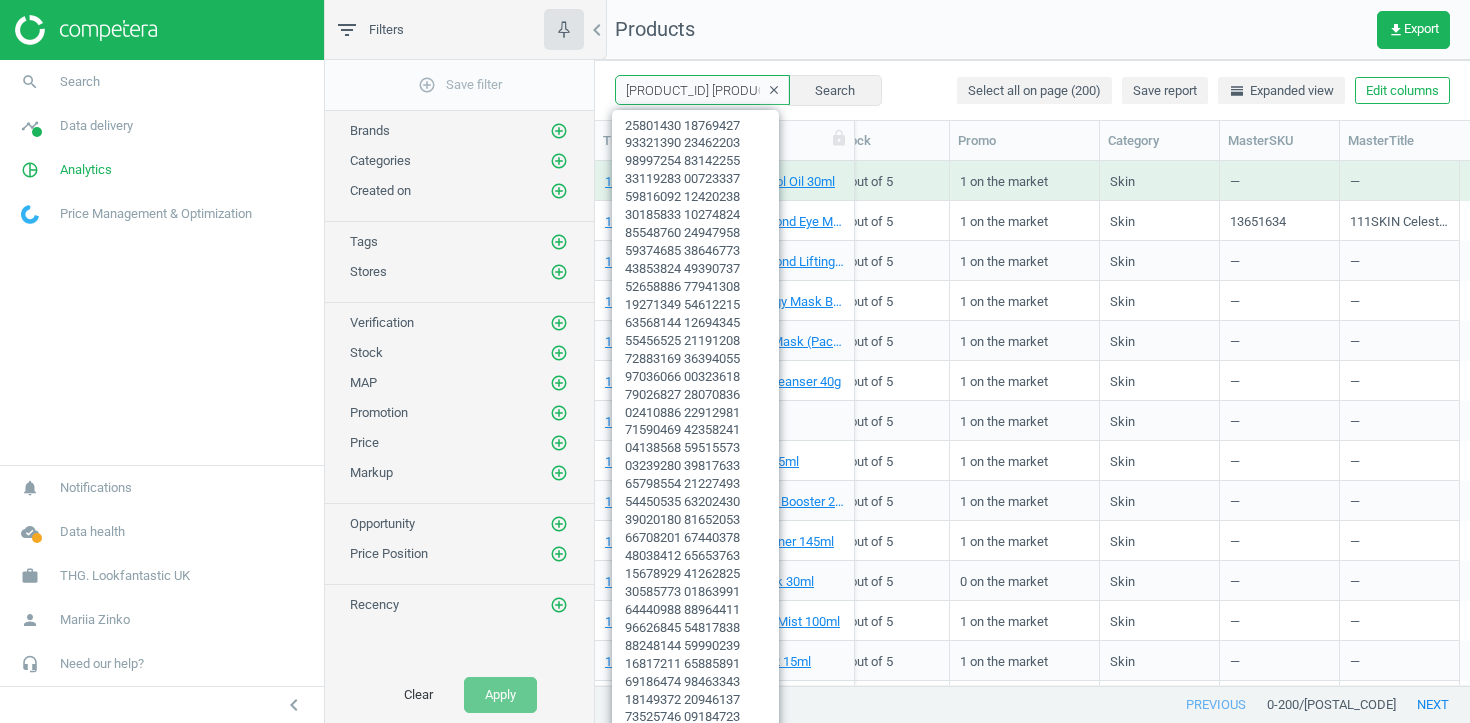 paste on "13836838" 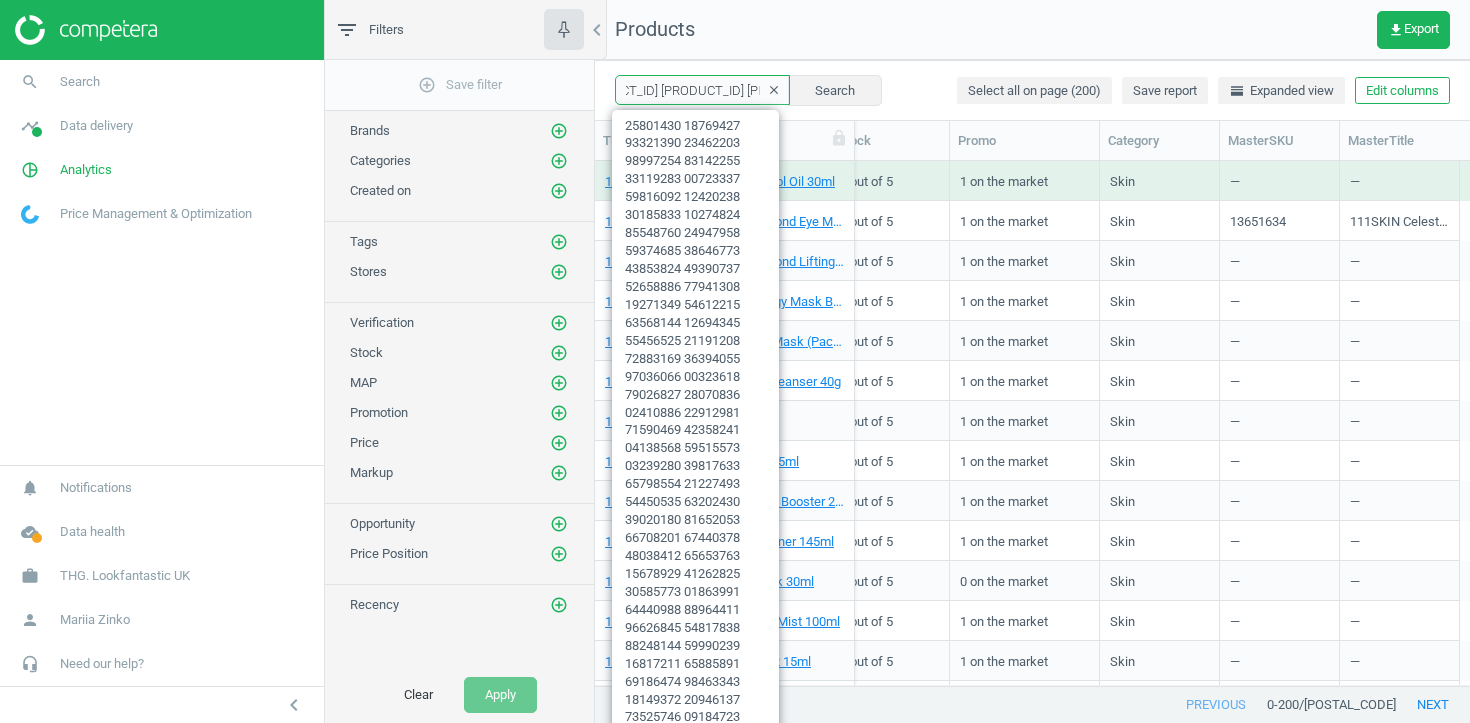 type on "13836837 16481434 13836838" 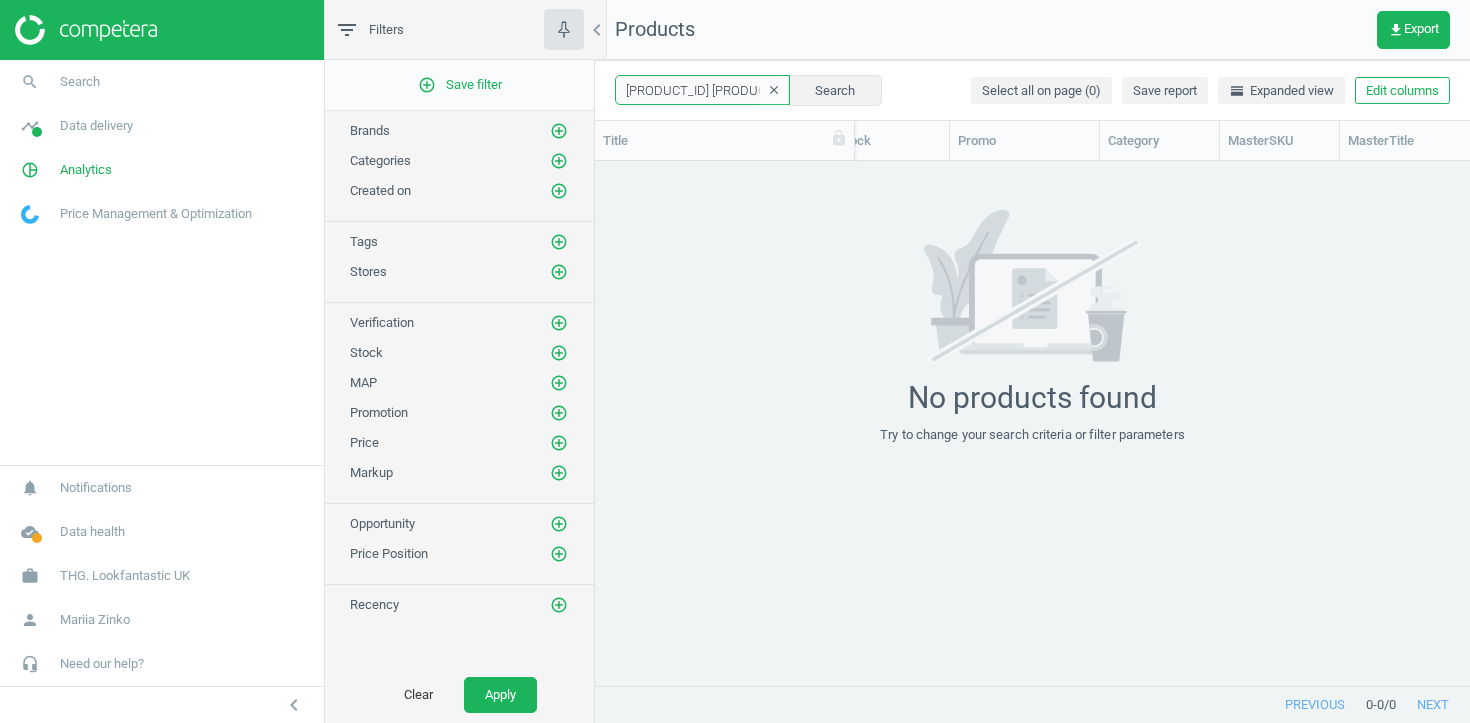 click on "13836837 16481434 13836838" at bounding box center [702, 90] 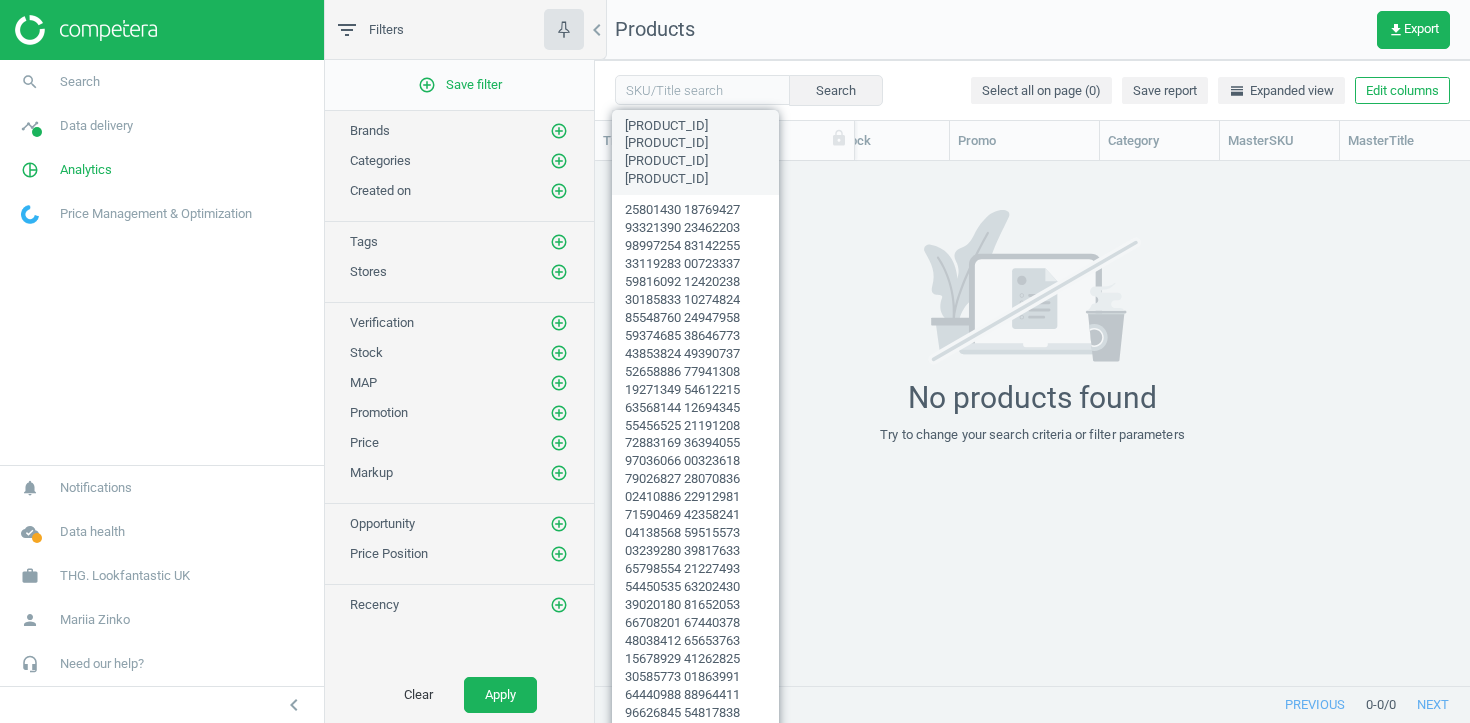 click on "13836837 16481434 13836838" at bounding box center [695, 152] 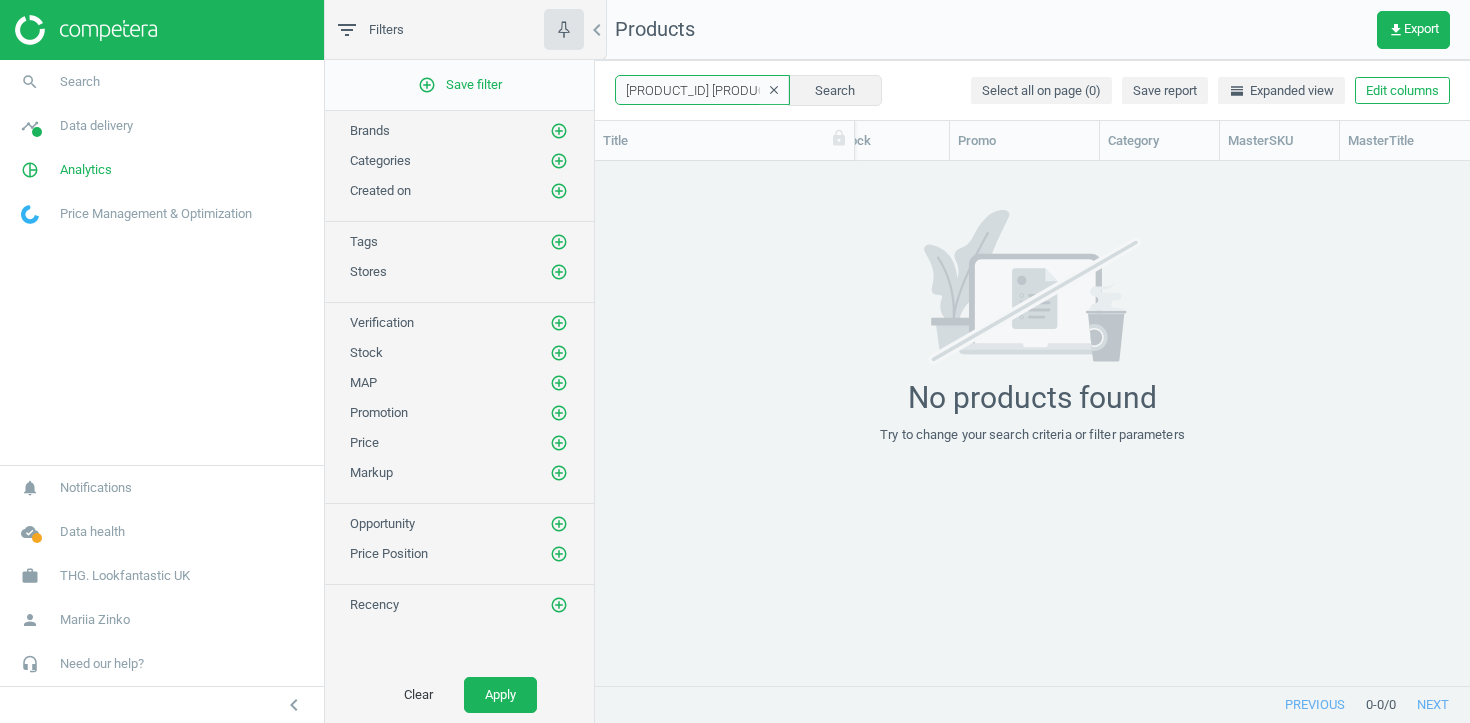 click on "13836837 16481434 13836838" at bounding box center [702, 90] 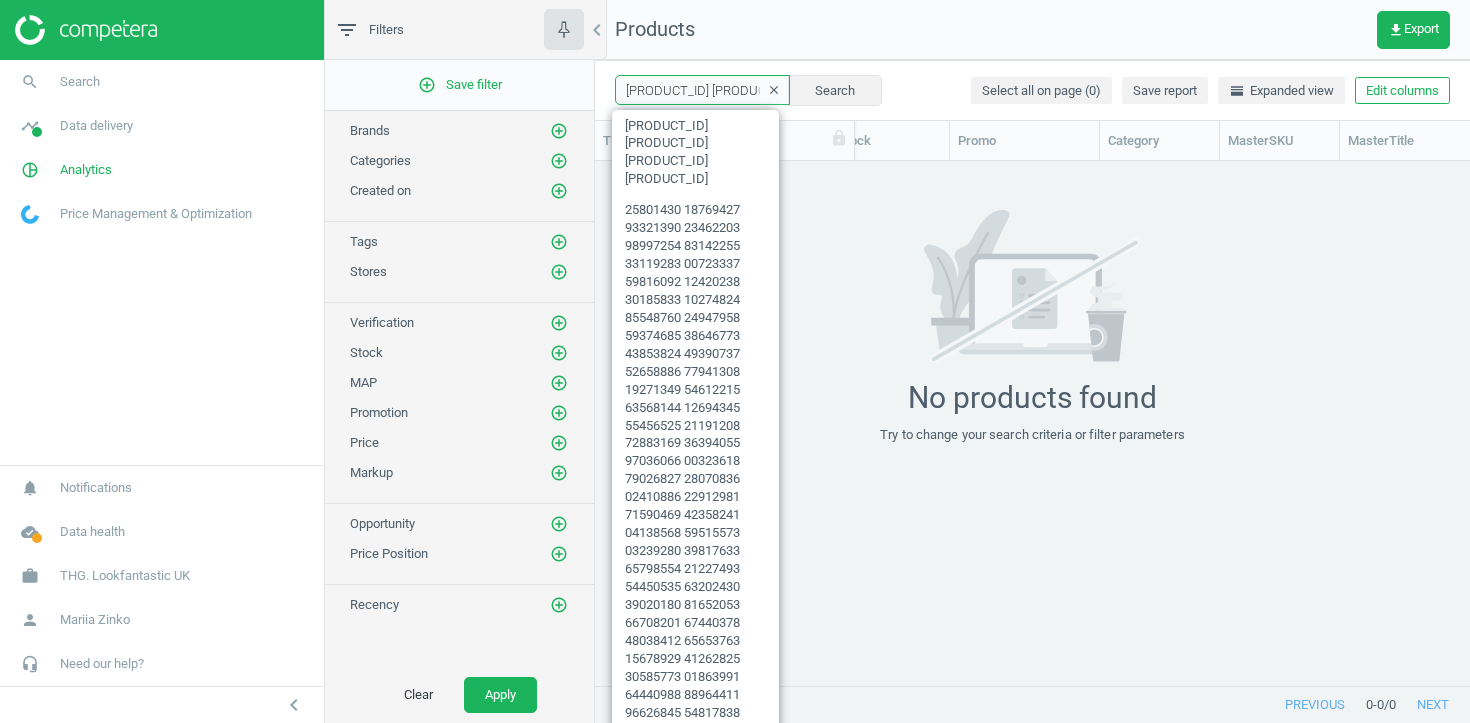 click on "13836837 16481434 13836838" at bounding box center [702, 90] 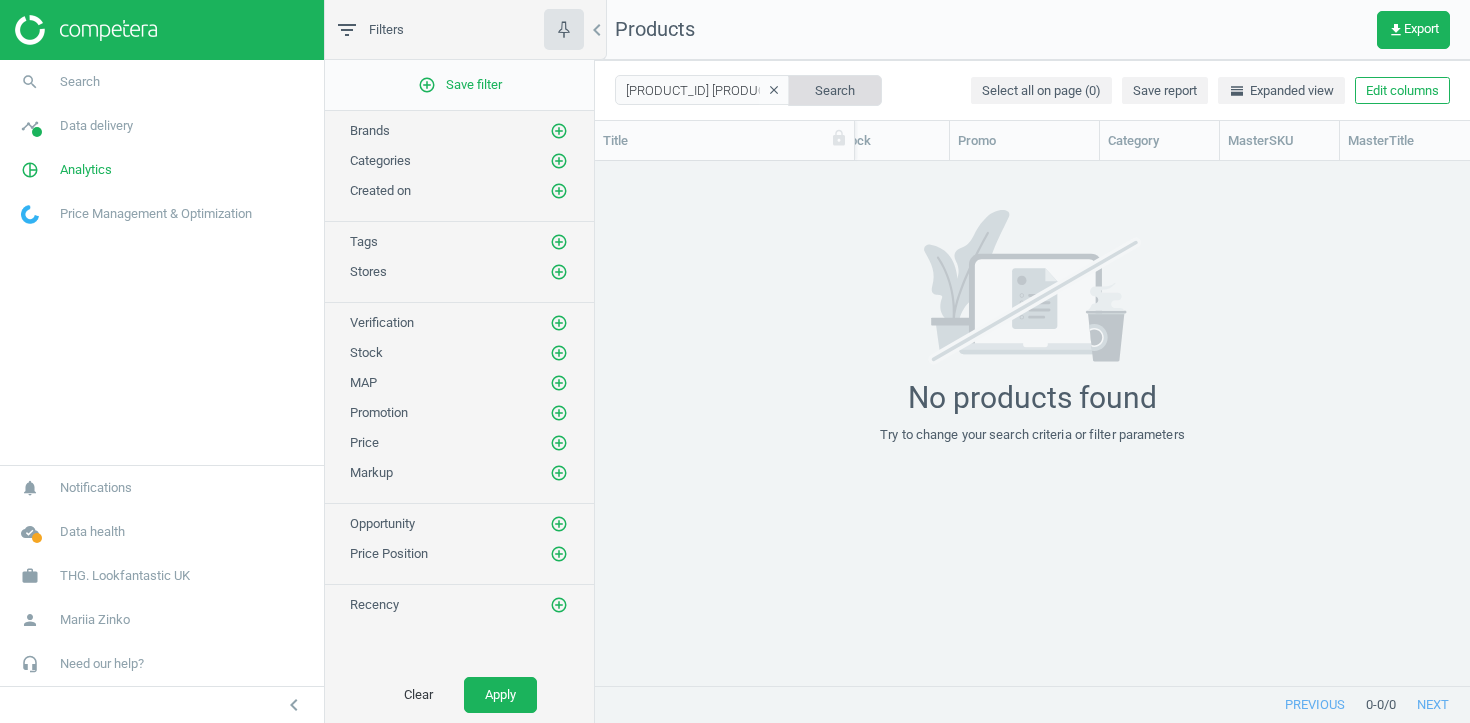 click on "Search" at bounding box center (835, 90) 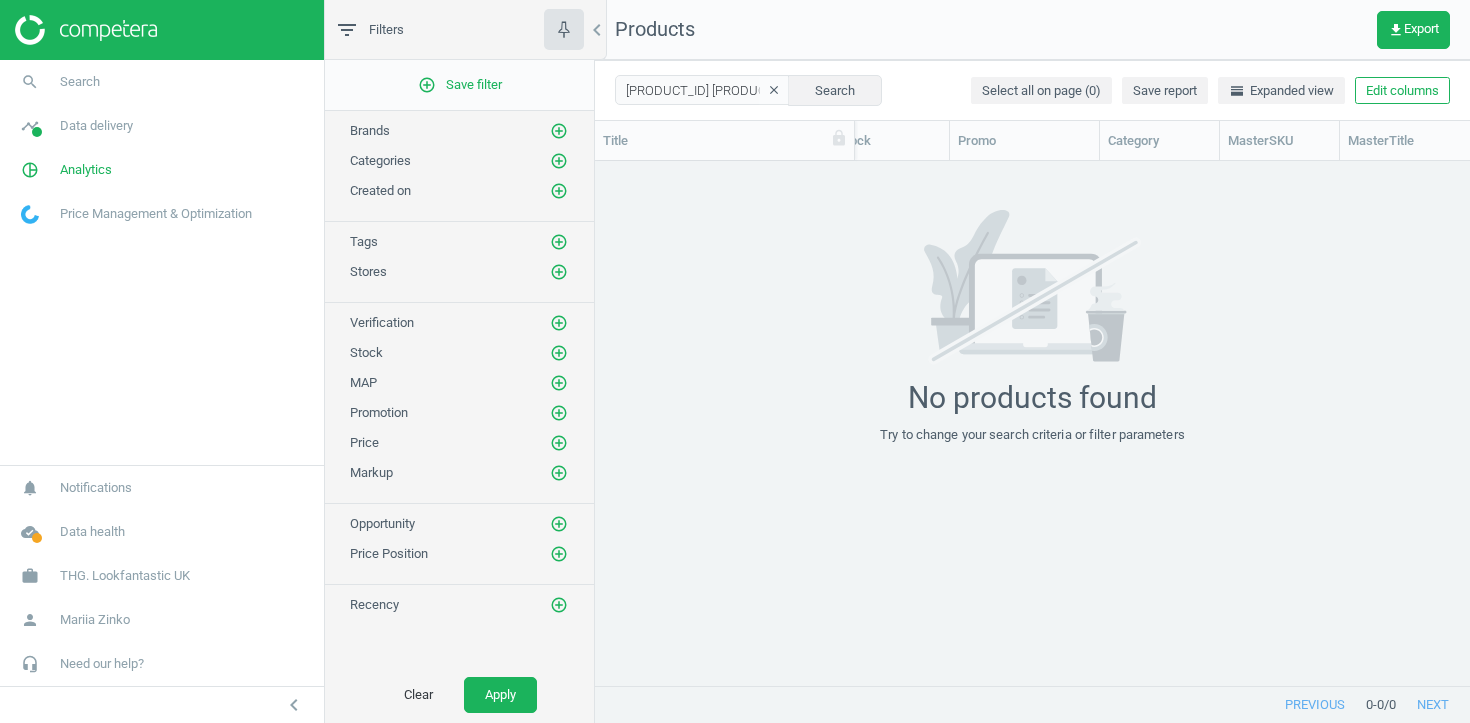 click on "clear" at bounding box center [774, 90] 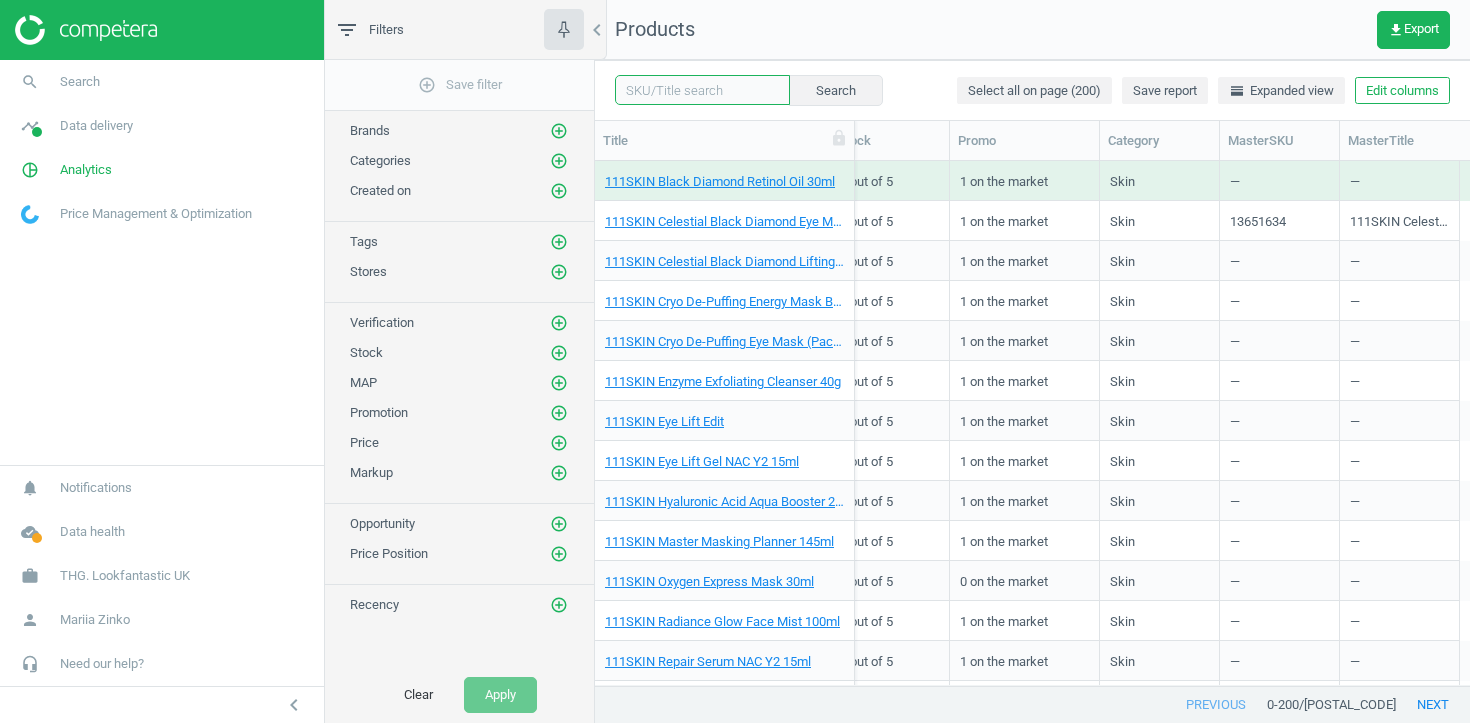 click at bounding box center (702, 90) 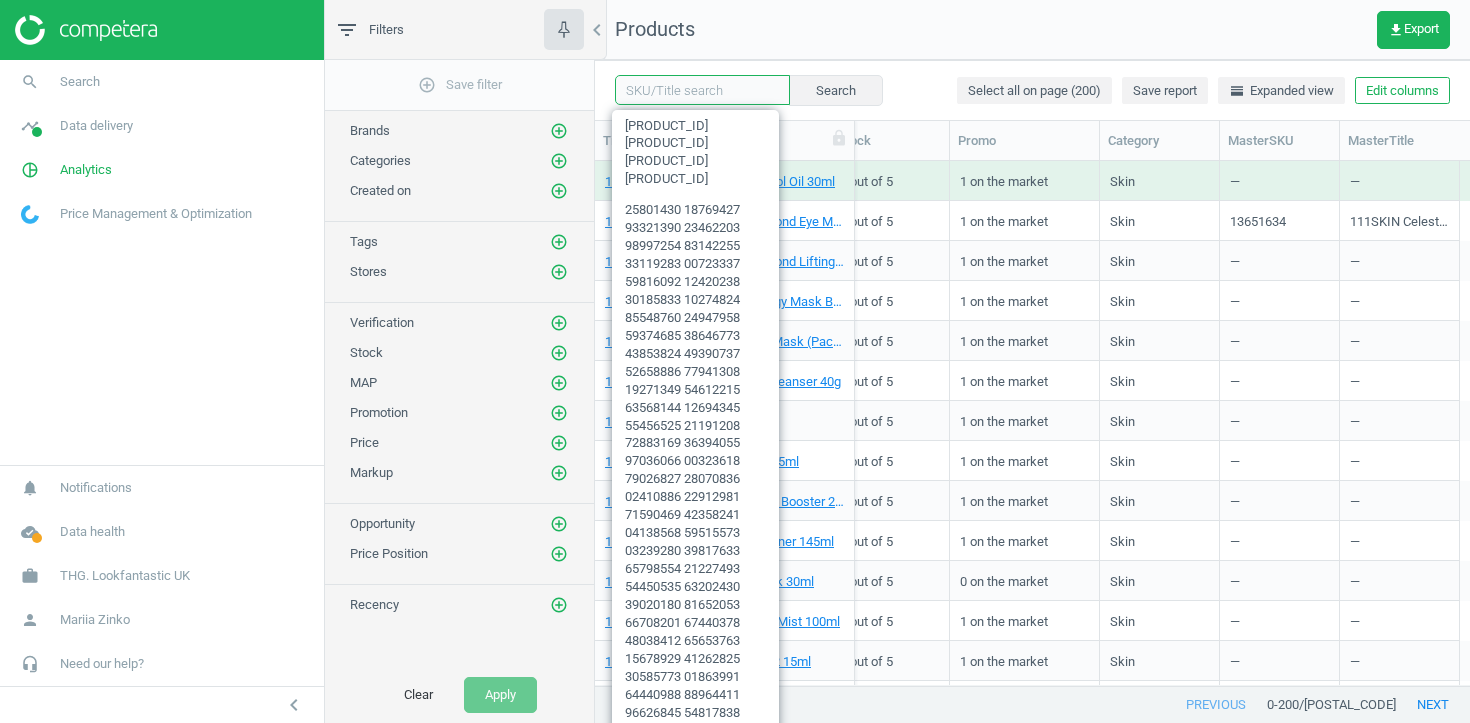 paste on "15789066 11568695 10952572 13328552" 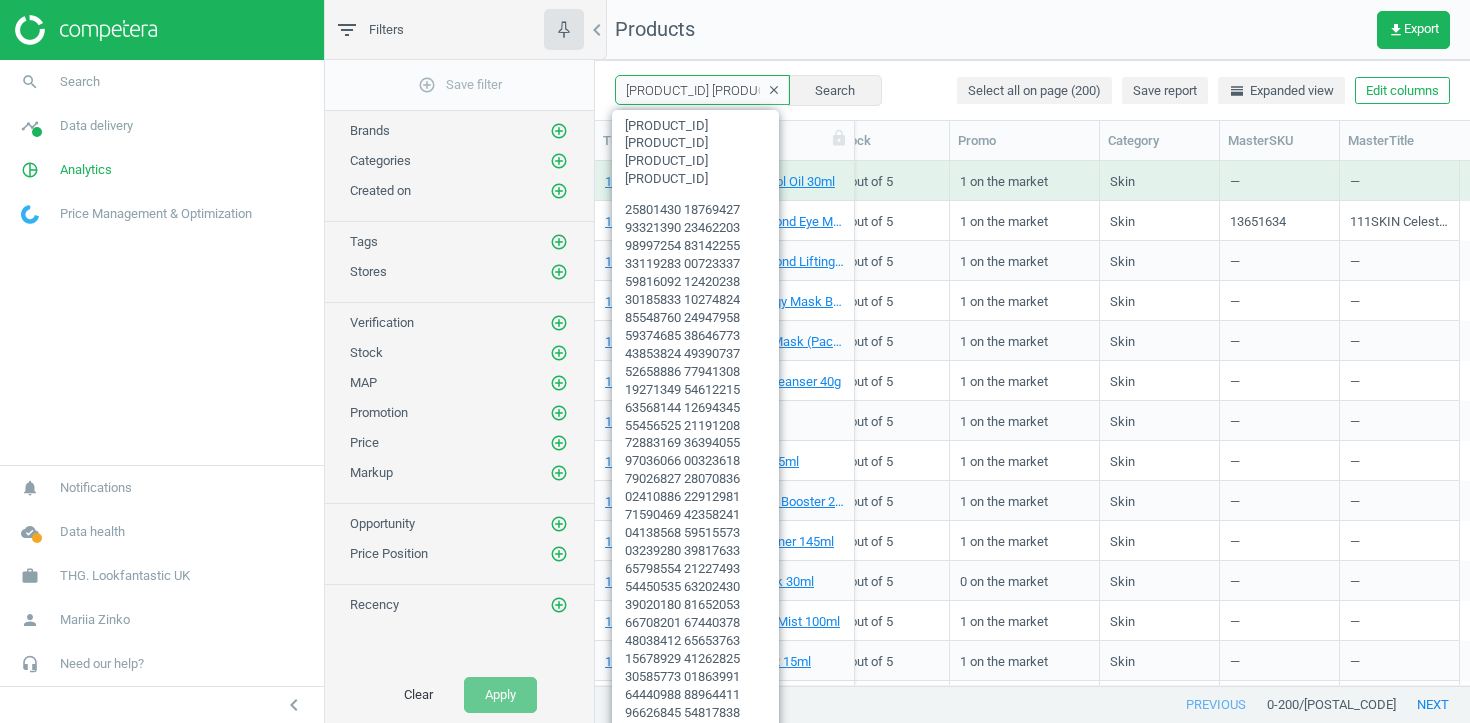scroll, scrollTop: 0, scrollLeft: 112, axis: horizontal 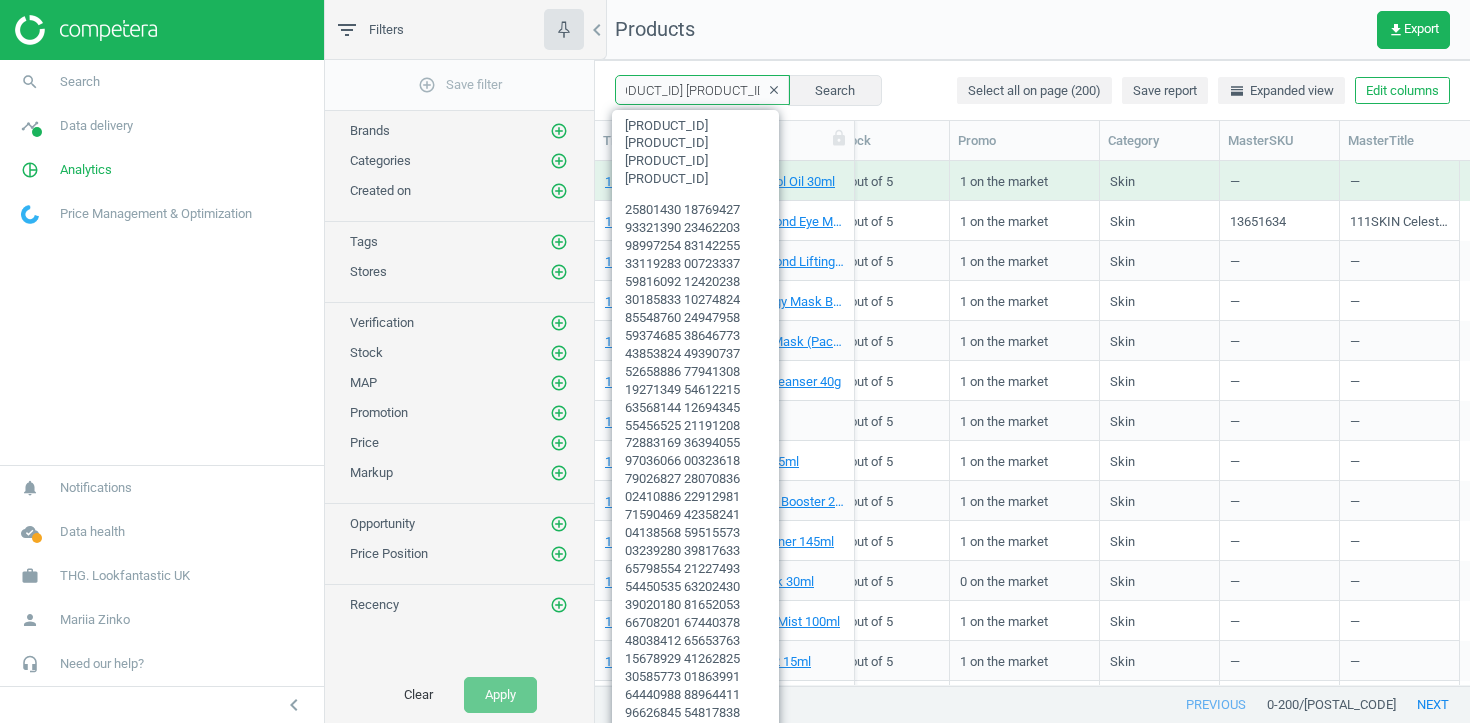 type on "15789066 11568695 10952572 13328552" 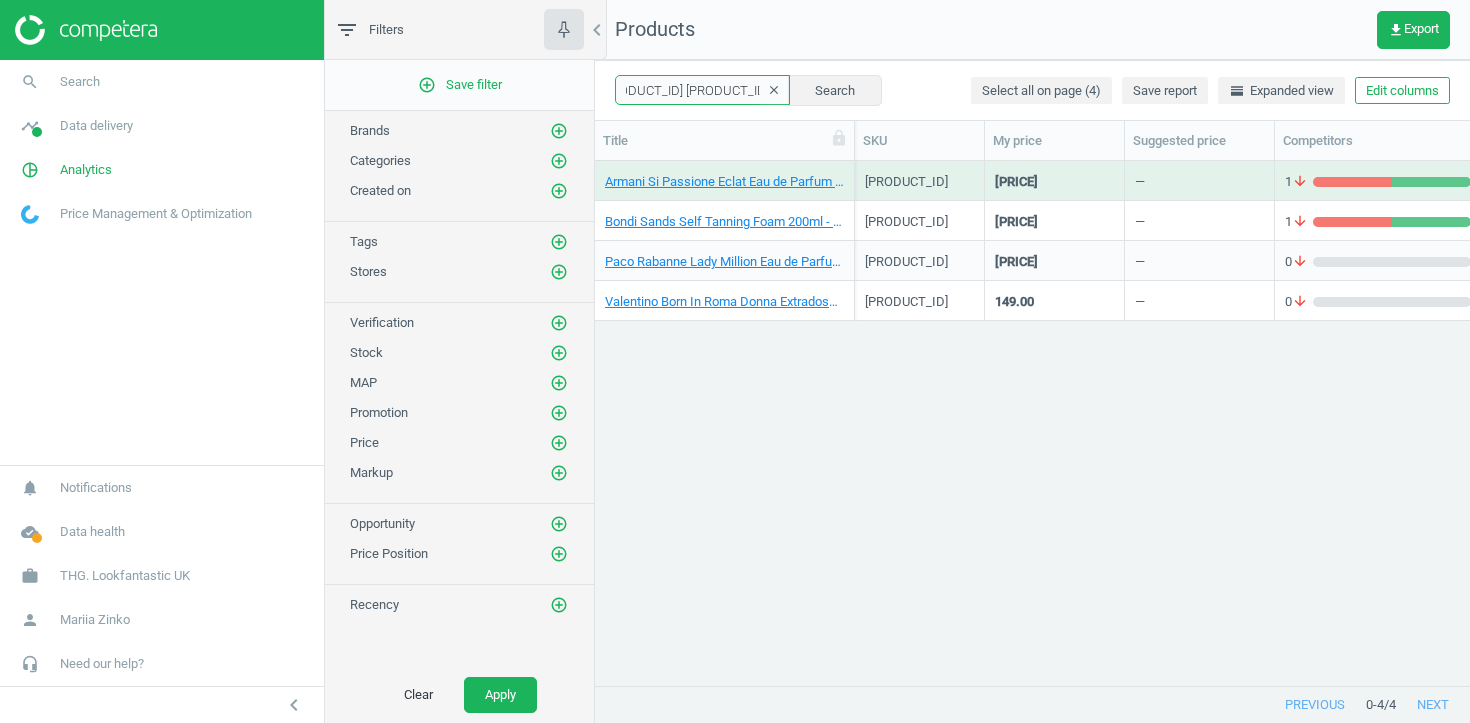 scroll, scrollTop: 0, scrollLeft: 0, axis: both 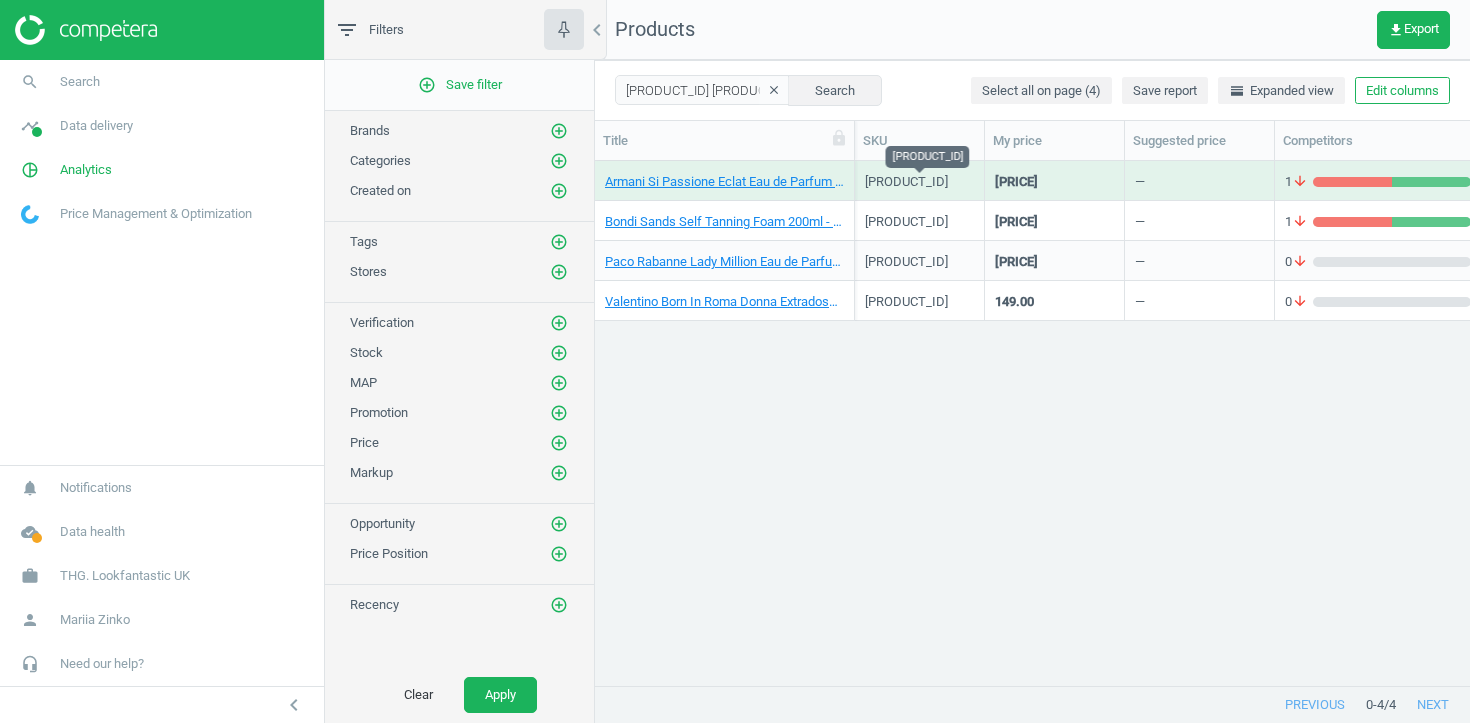 click on "[NUMBER]" at bounding box center (919, 182) 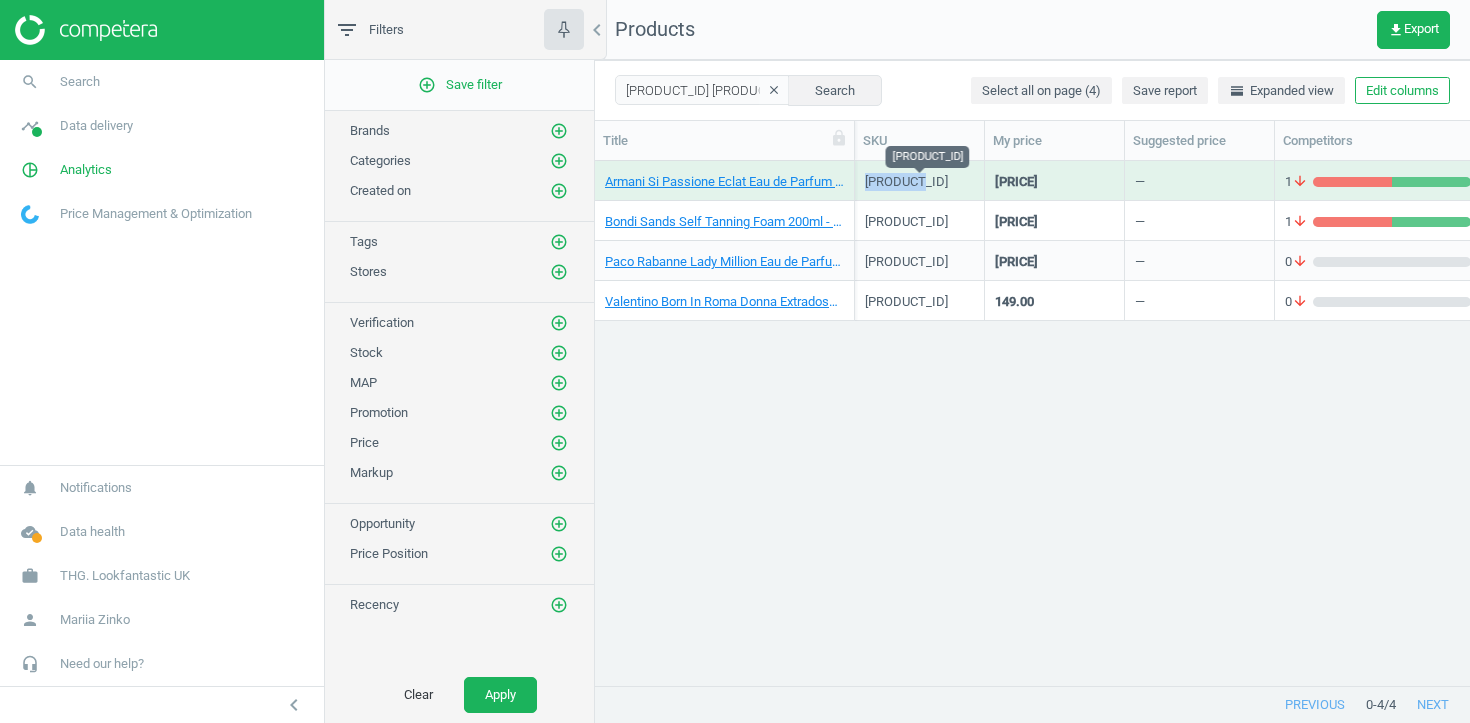 click on "[NUMBER]" at bounding box center (919, 182) 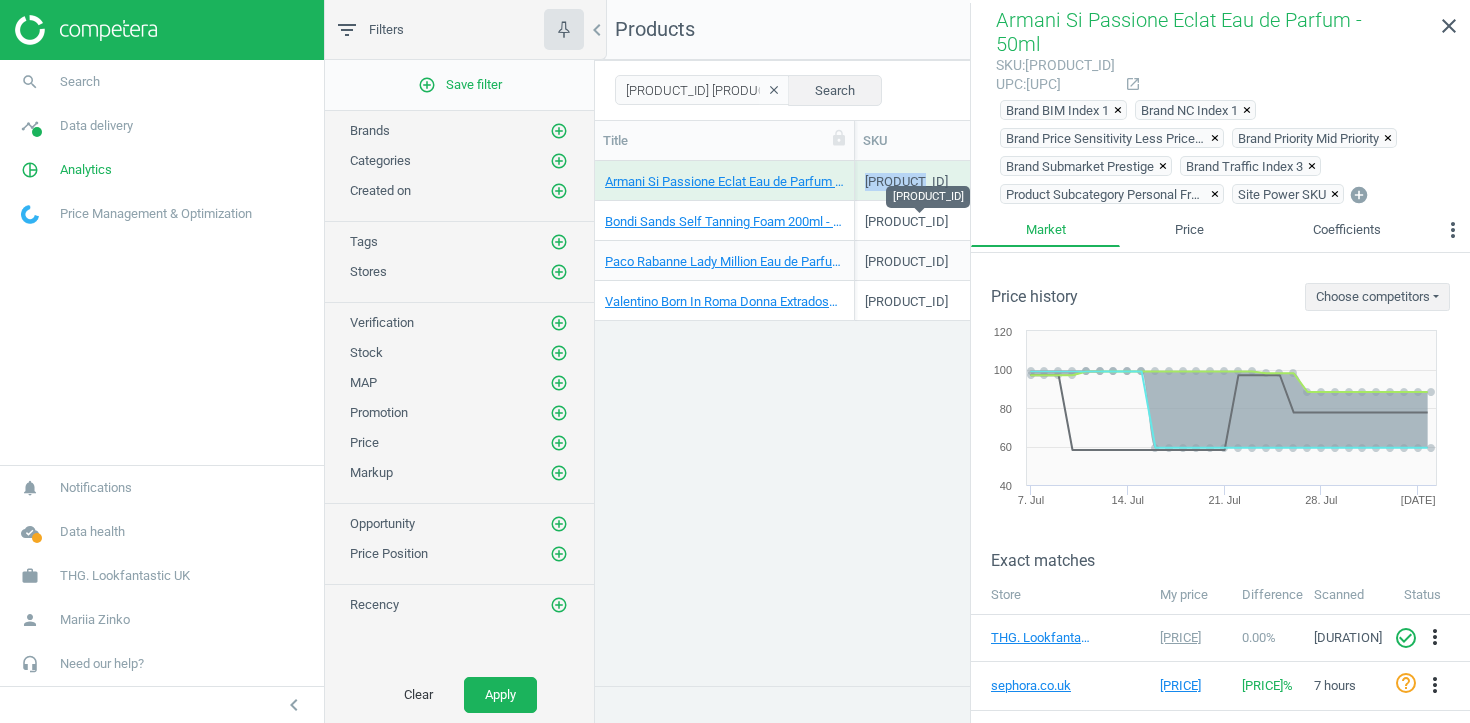 click on "[NUMBER]" at bounding box center [919, 222] 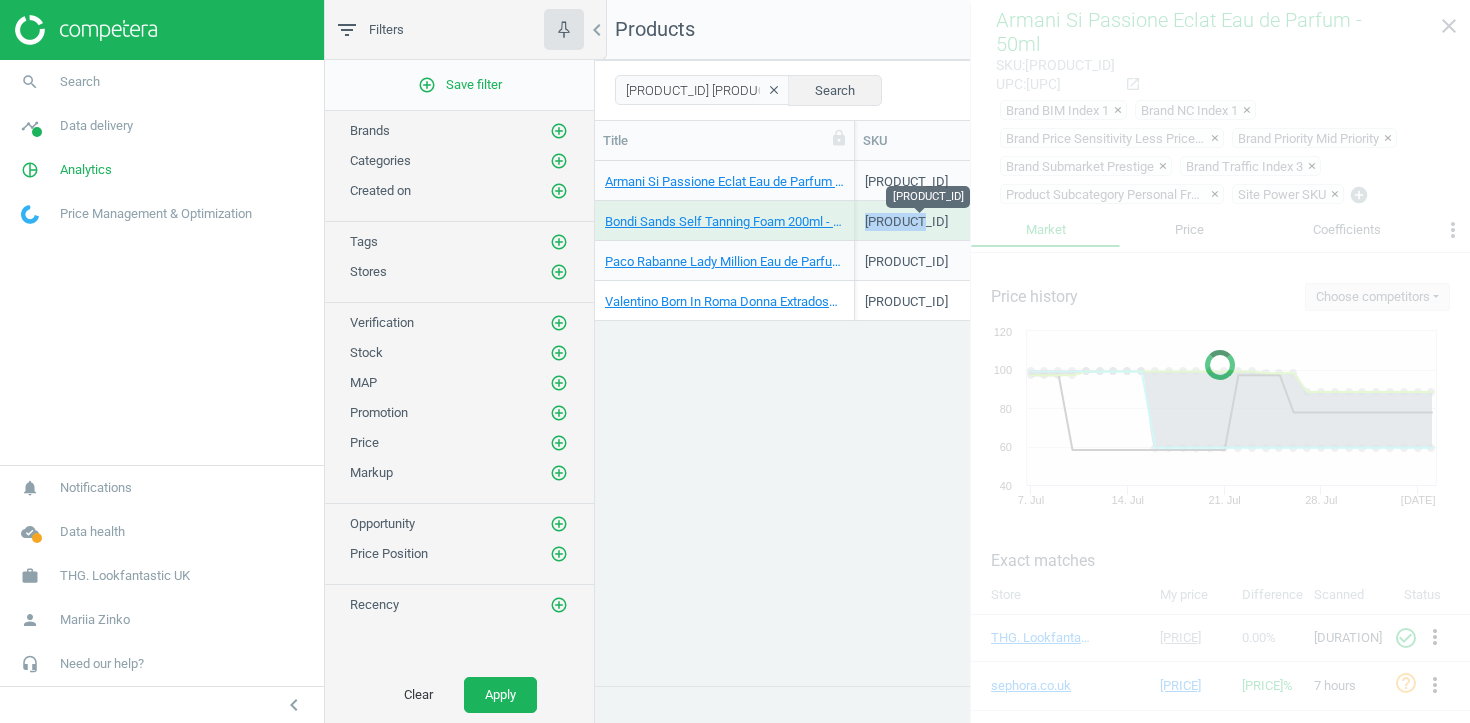 click on "[NUMBER]" at bounding box center (919, 222) 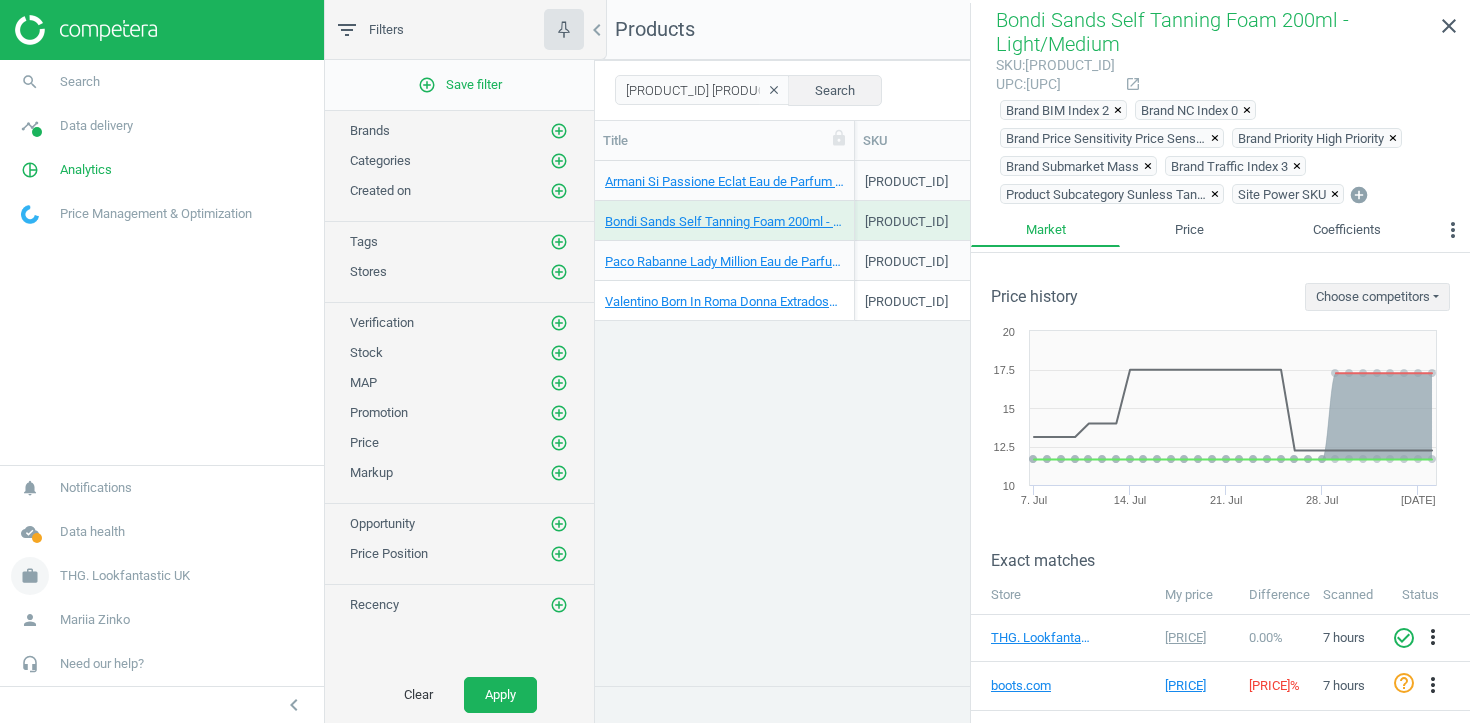 click on "THG. Lookfantastic UK" at bounding box center (125, 576) 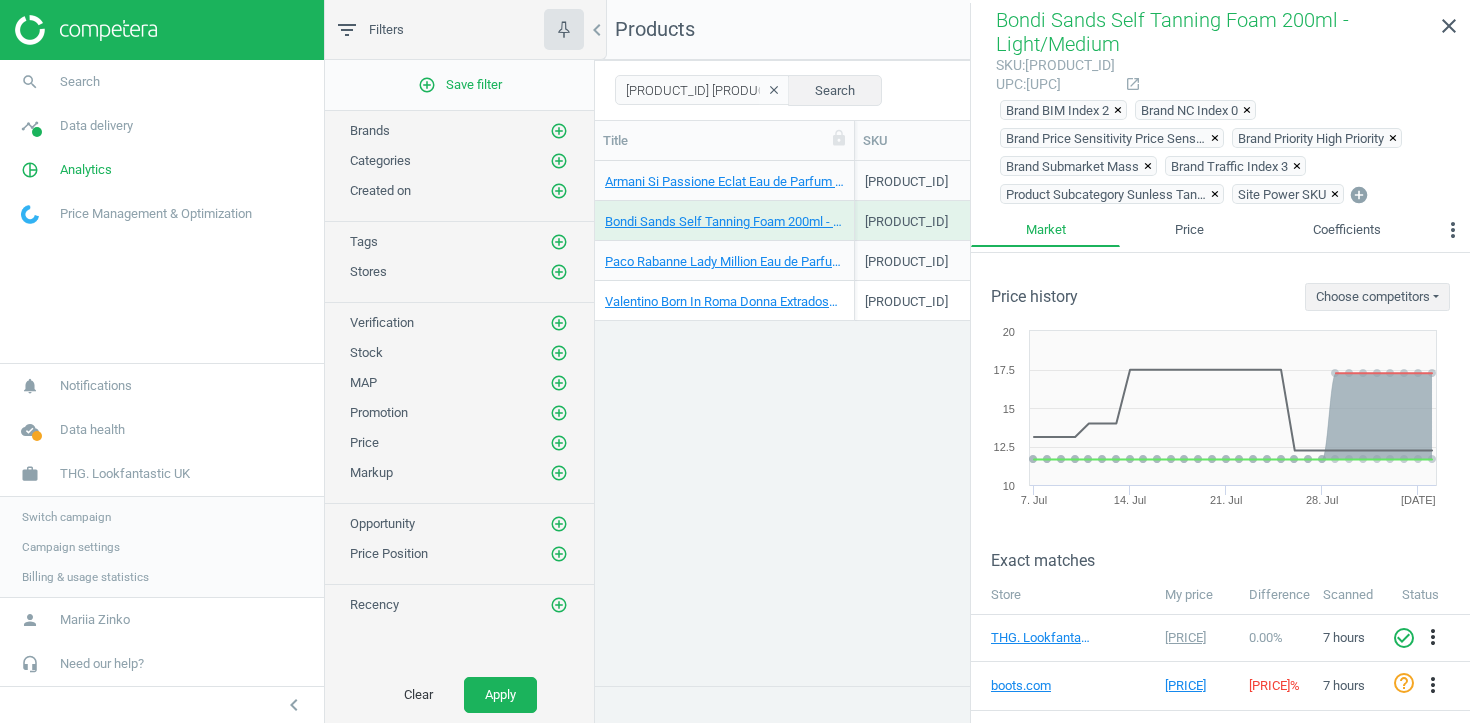 click on "Campaign settings" at bounding box center [71, 547] 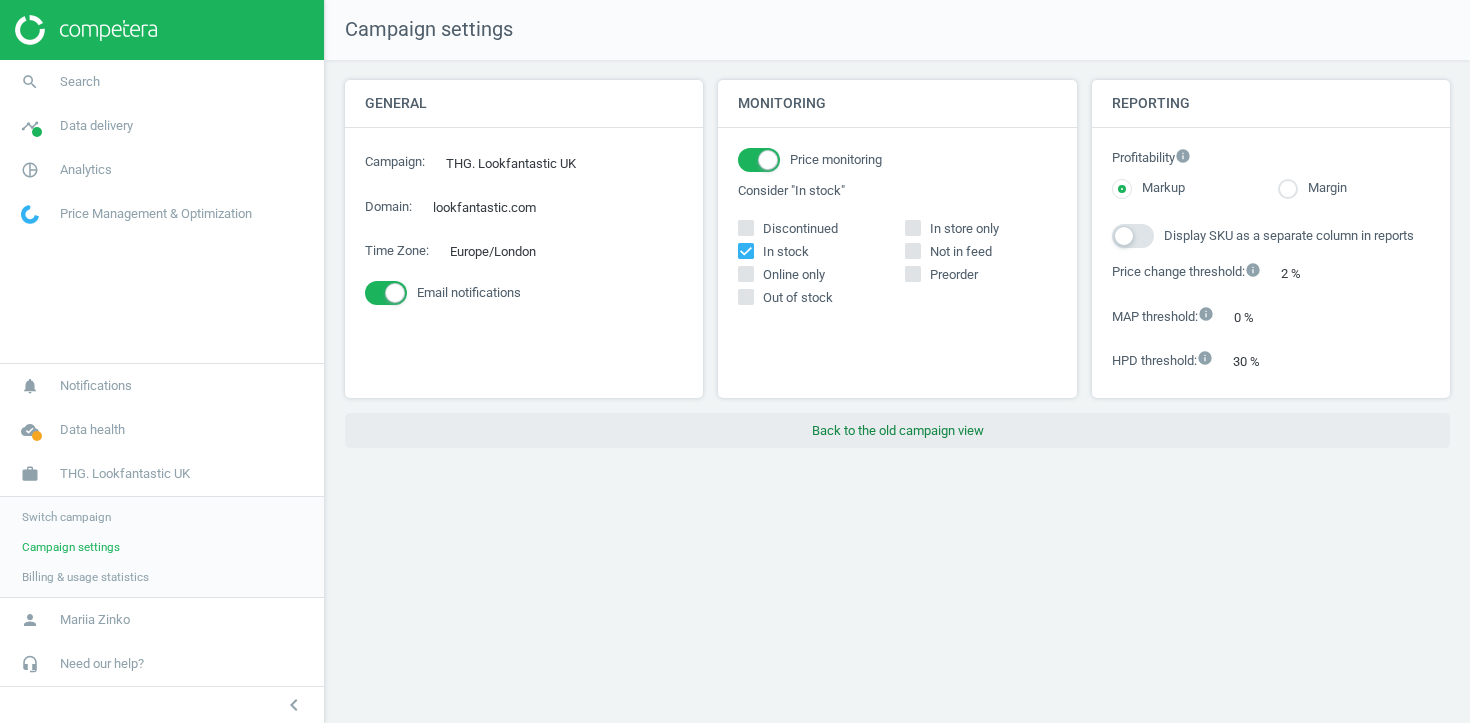 click on "Back to the old campaign view" at bounding box center [897, 431] 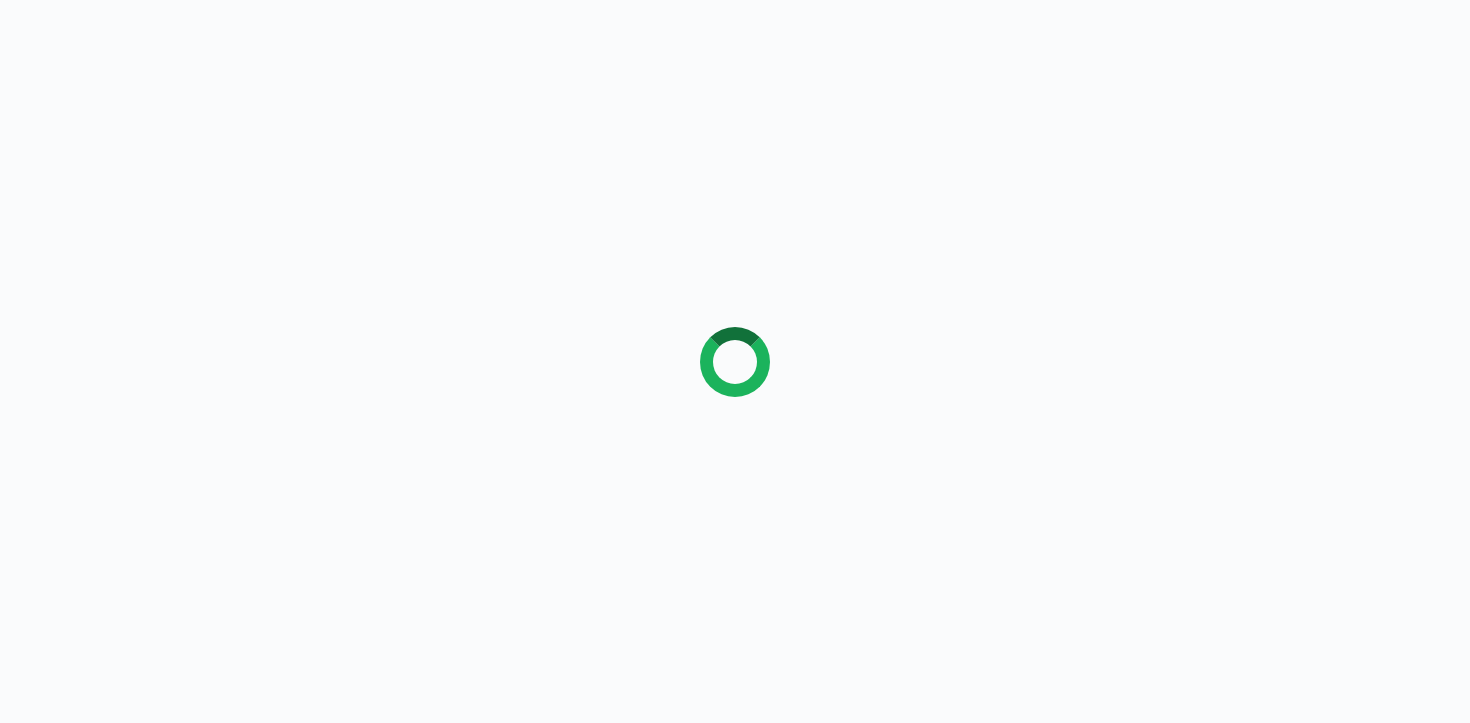 scroll, scrollTop: 0, scrollLeft: 0, axis: both 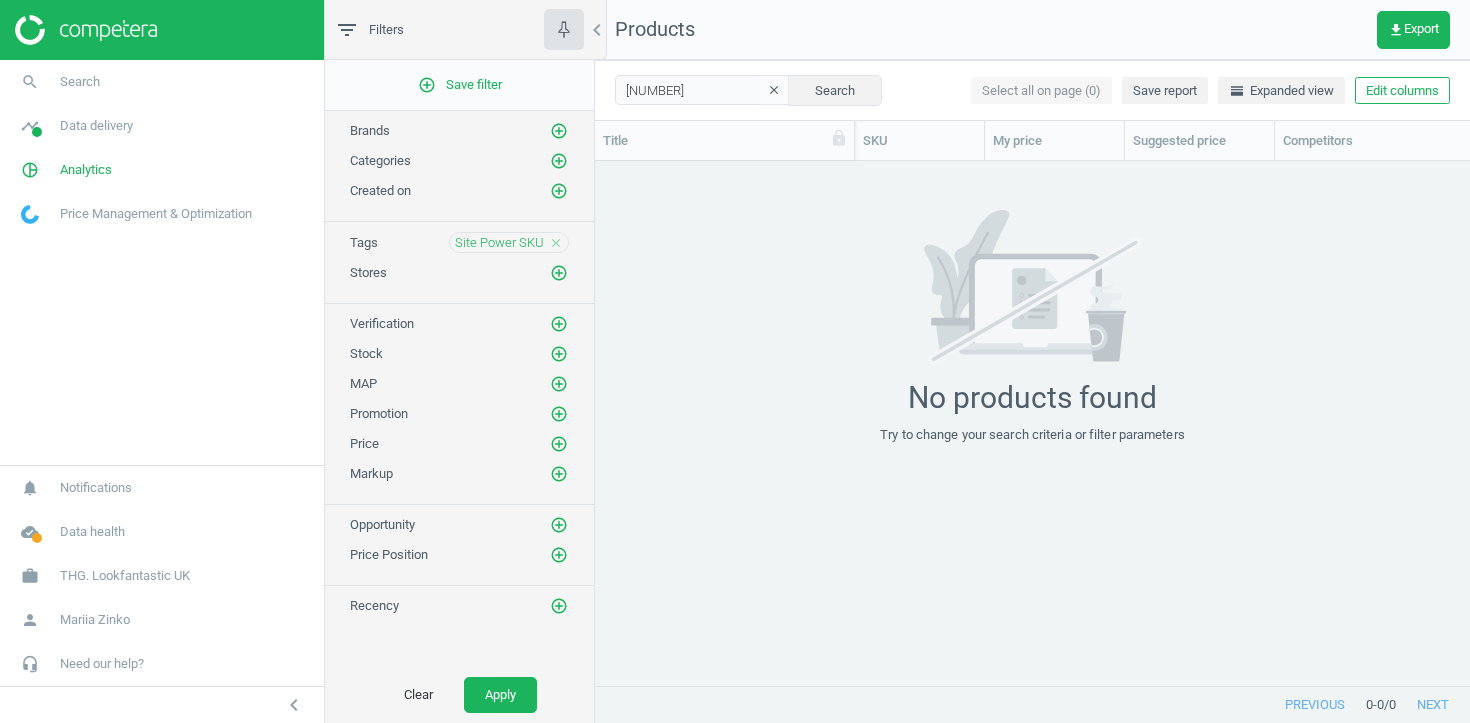 click on "close" at bounding box center (556, 243) 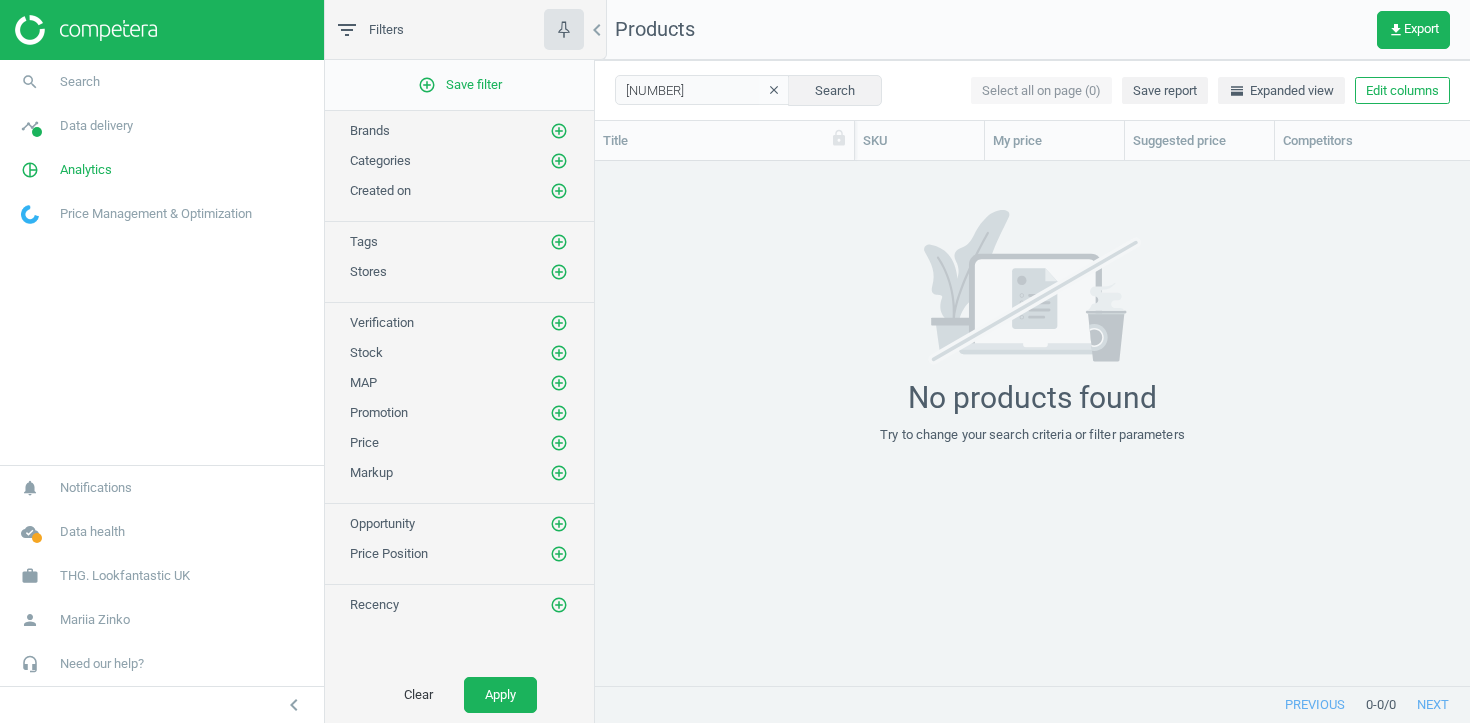 click on "clear" at bounding box center [774, 90] 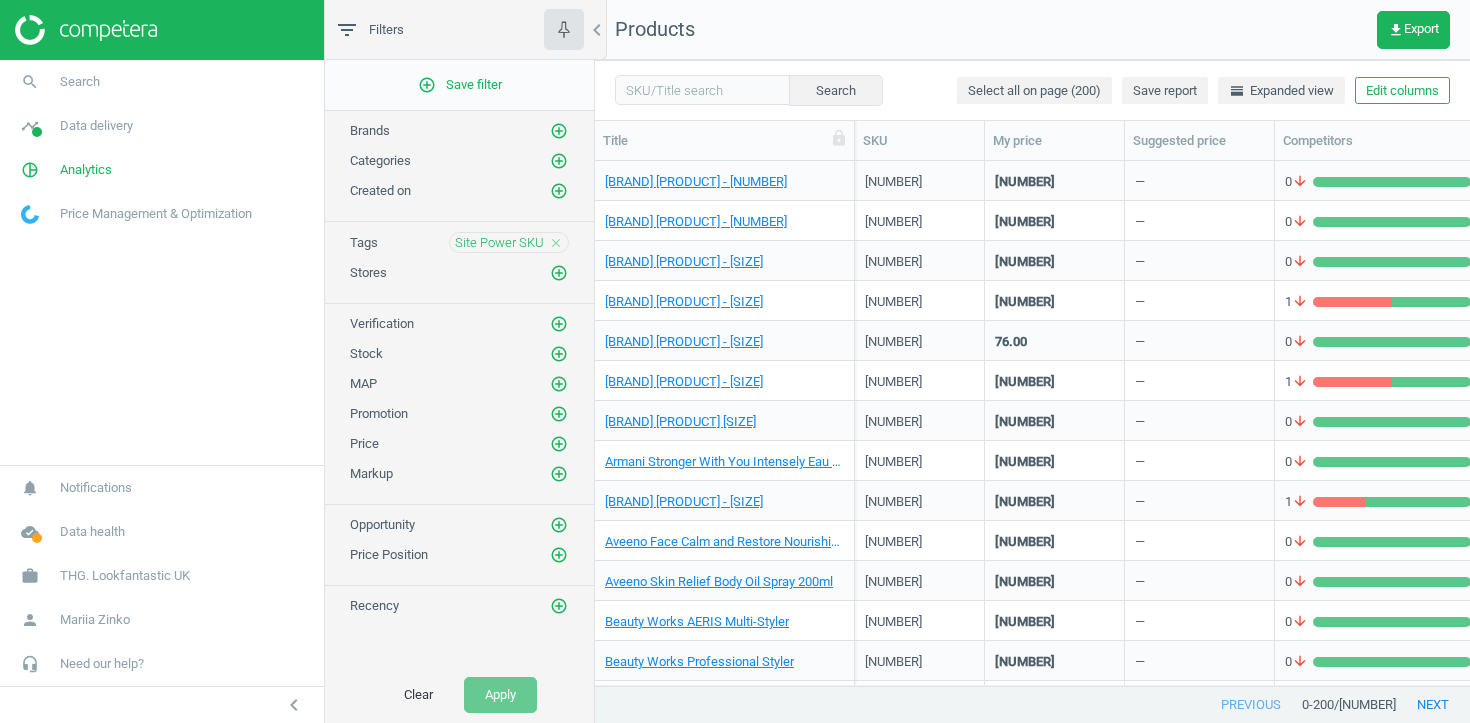 click on "Site Power SKU close" at bounding box center [509, 242] 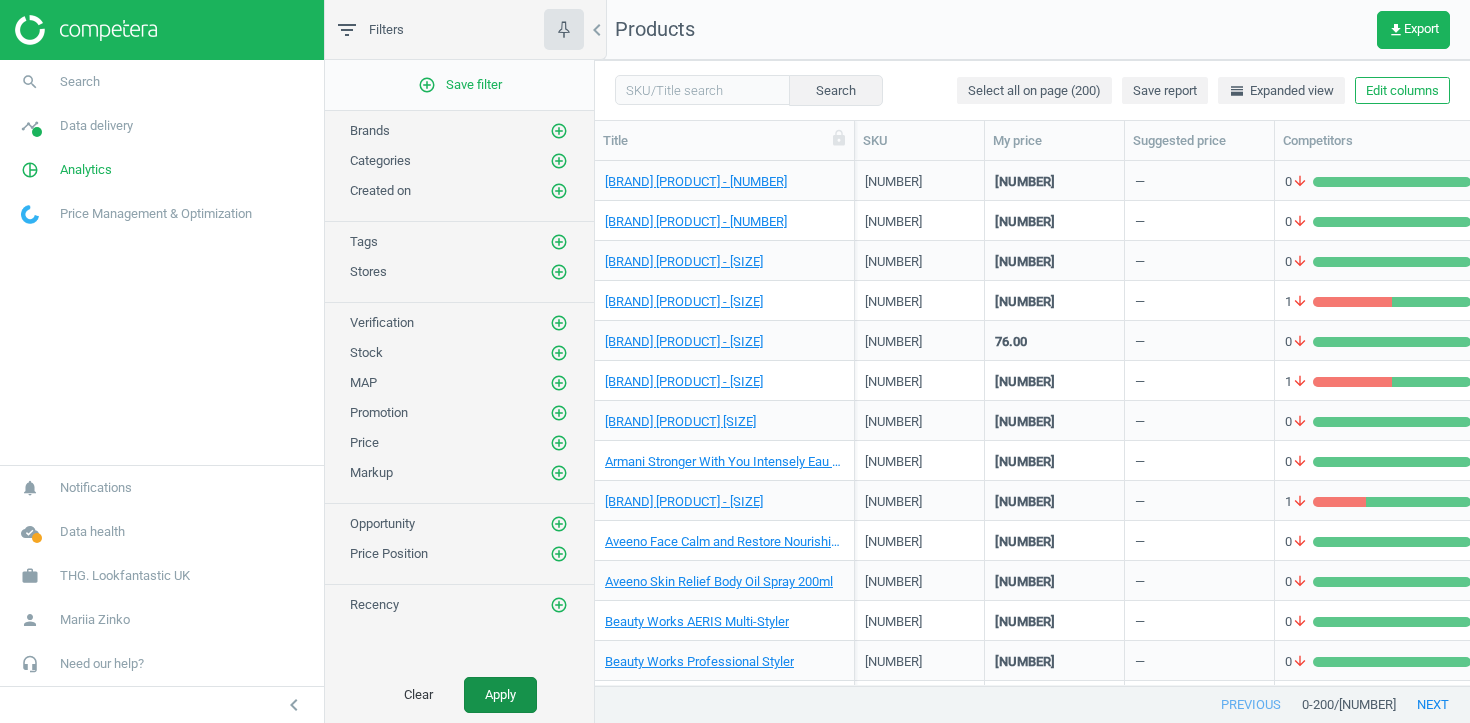 click on "Apply" at bounding box center (500, 695) 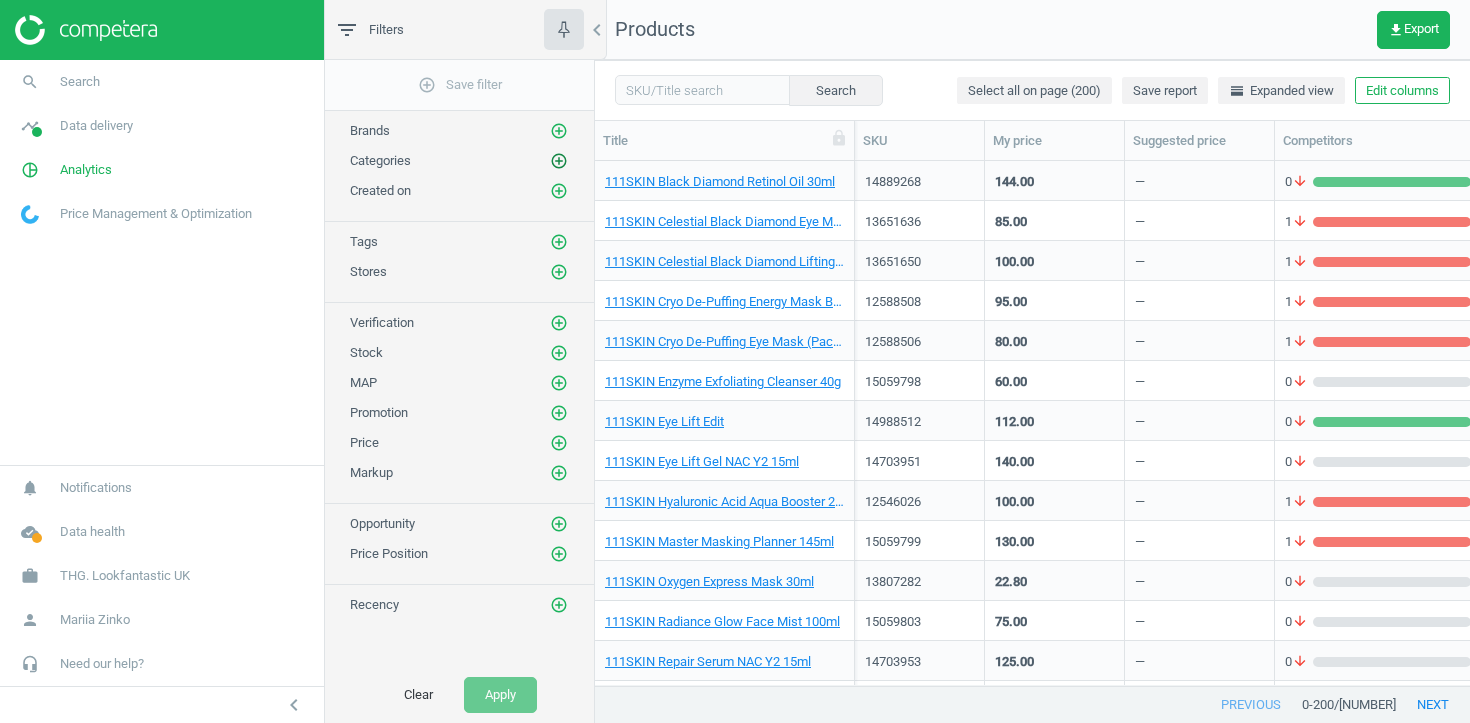 click on "add_circle_outline" at bounding box center (559, 161) 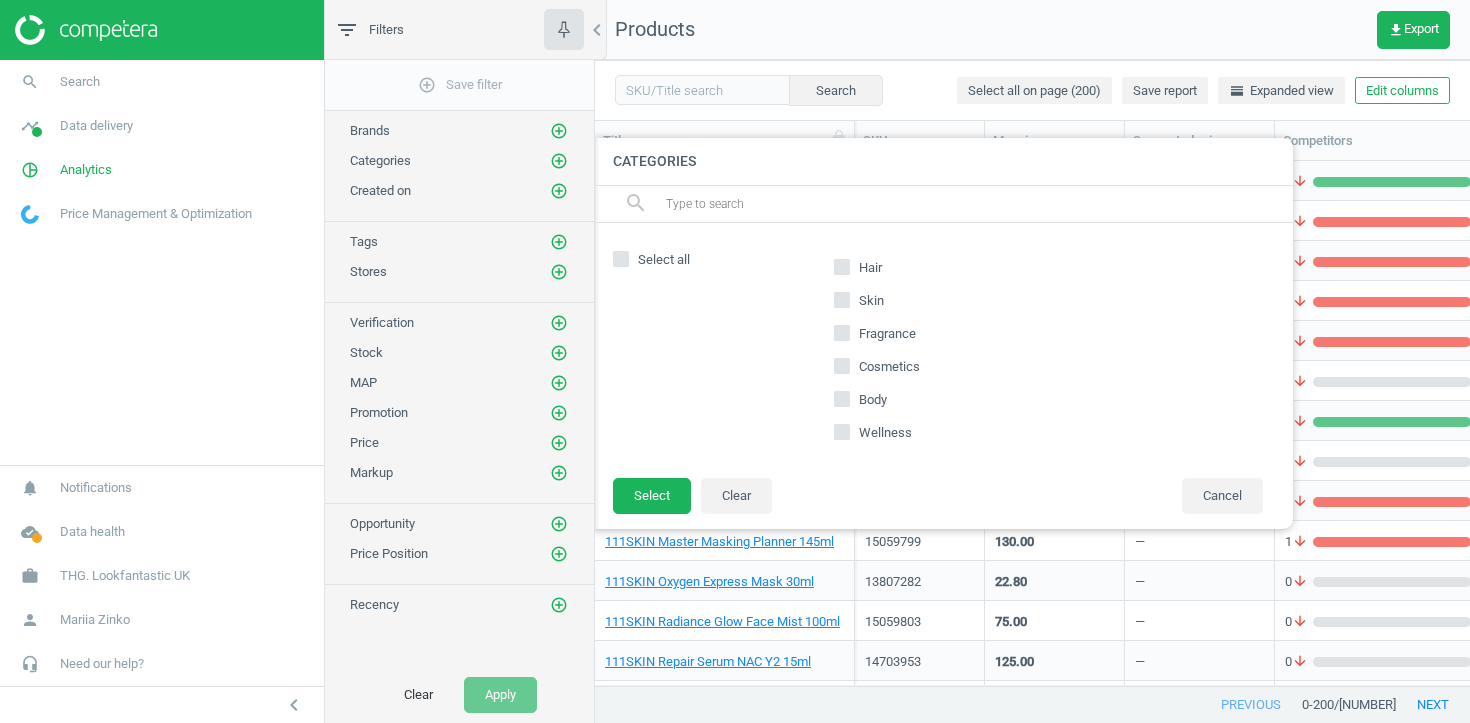 click on "Wellness" at bounding box center (842, 431) 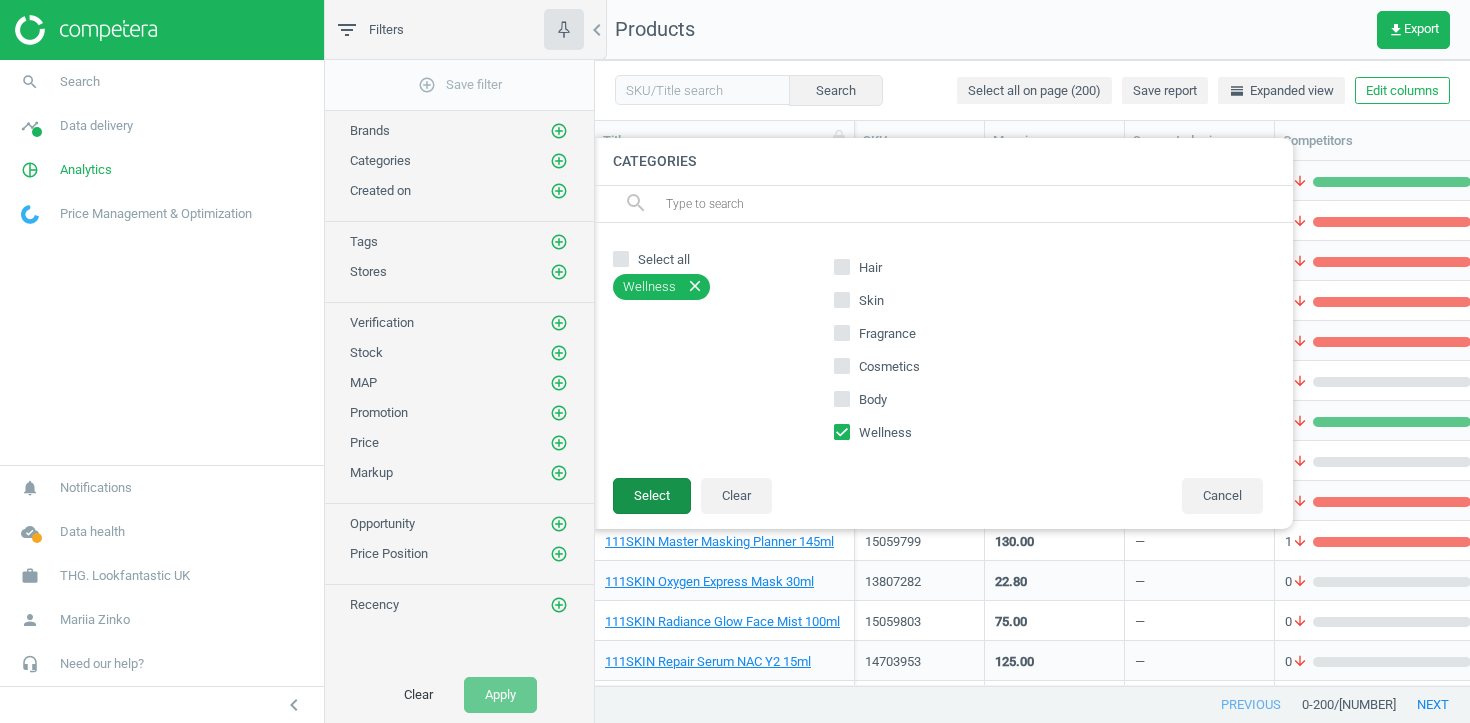 click on "Select" at bounding box center [652, 496] 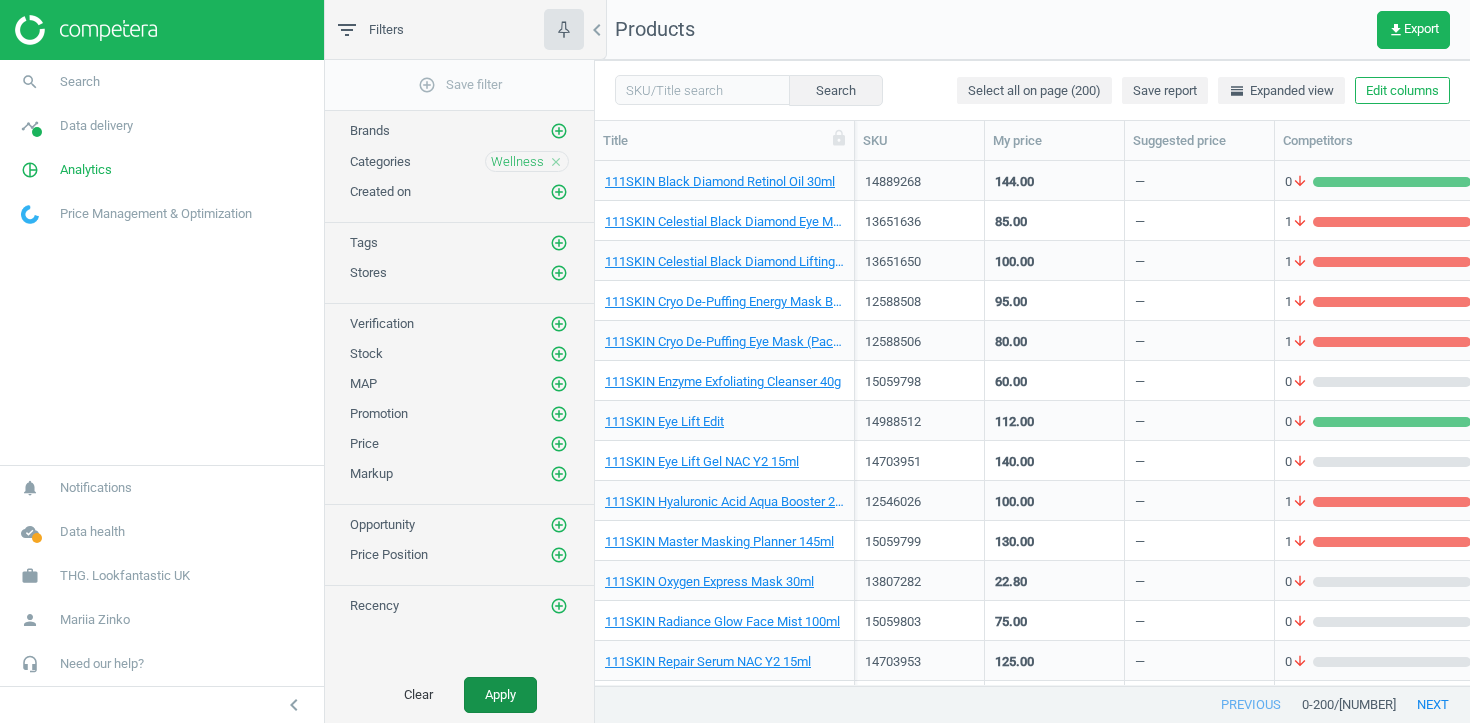 click on "Apply" at bounding box center (500, 695) 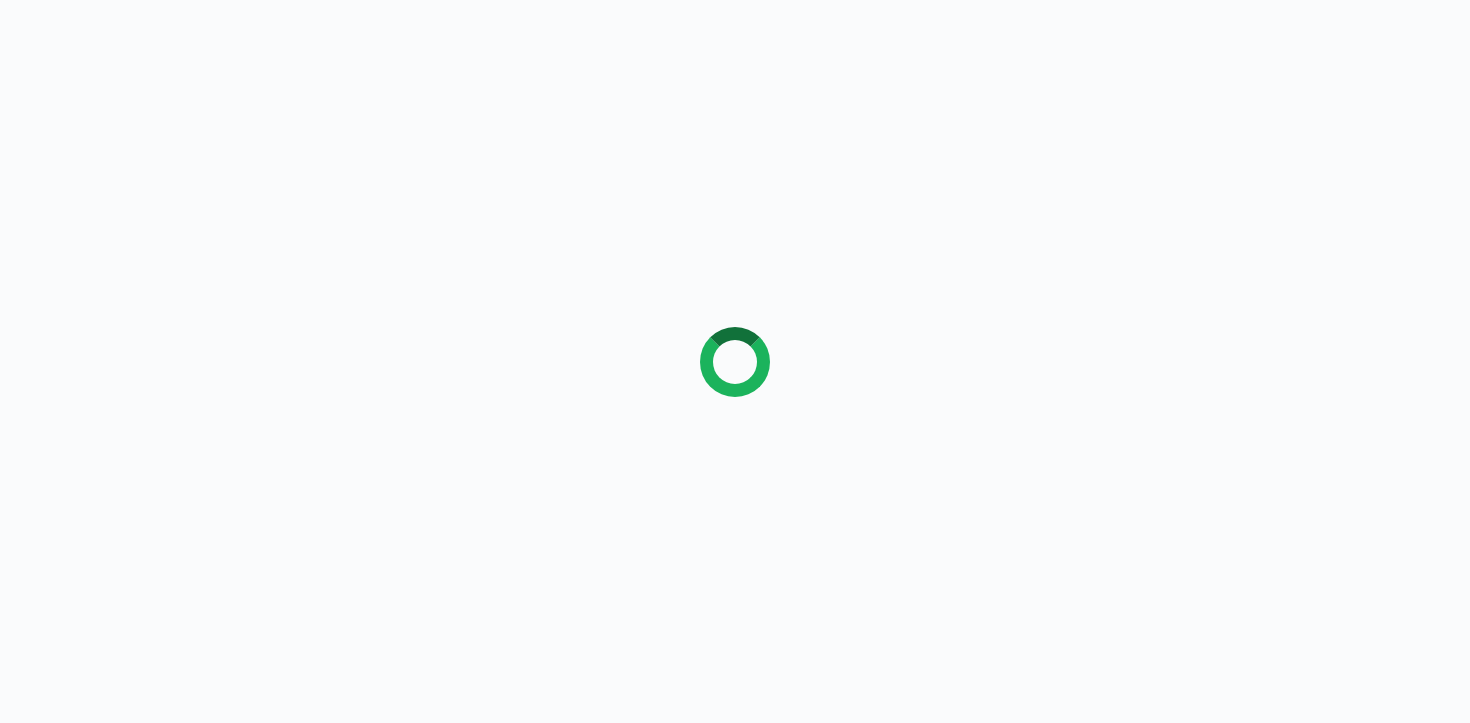 scroll, scrollTop: 0, scrollLeft: 0, axis: both 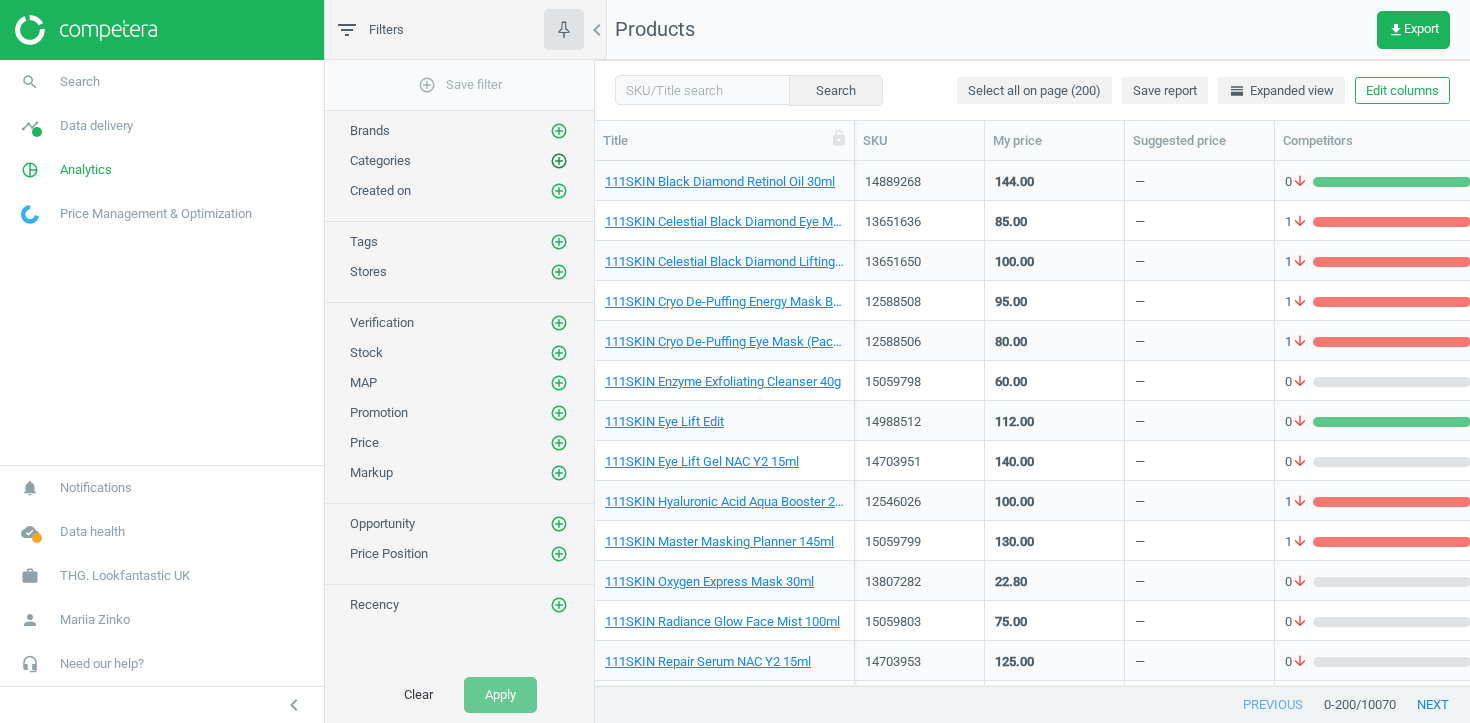 click on "add_circle_outline" at bounding box center [559, 161] 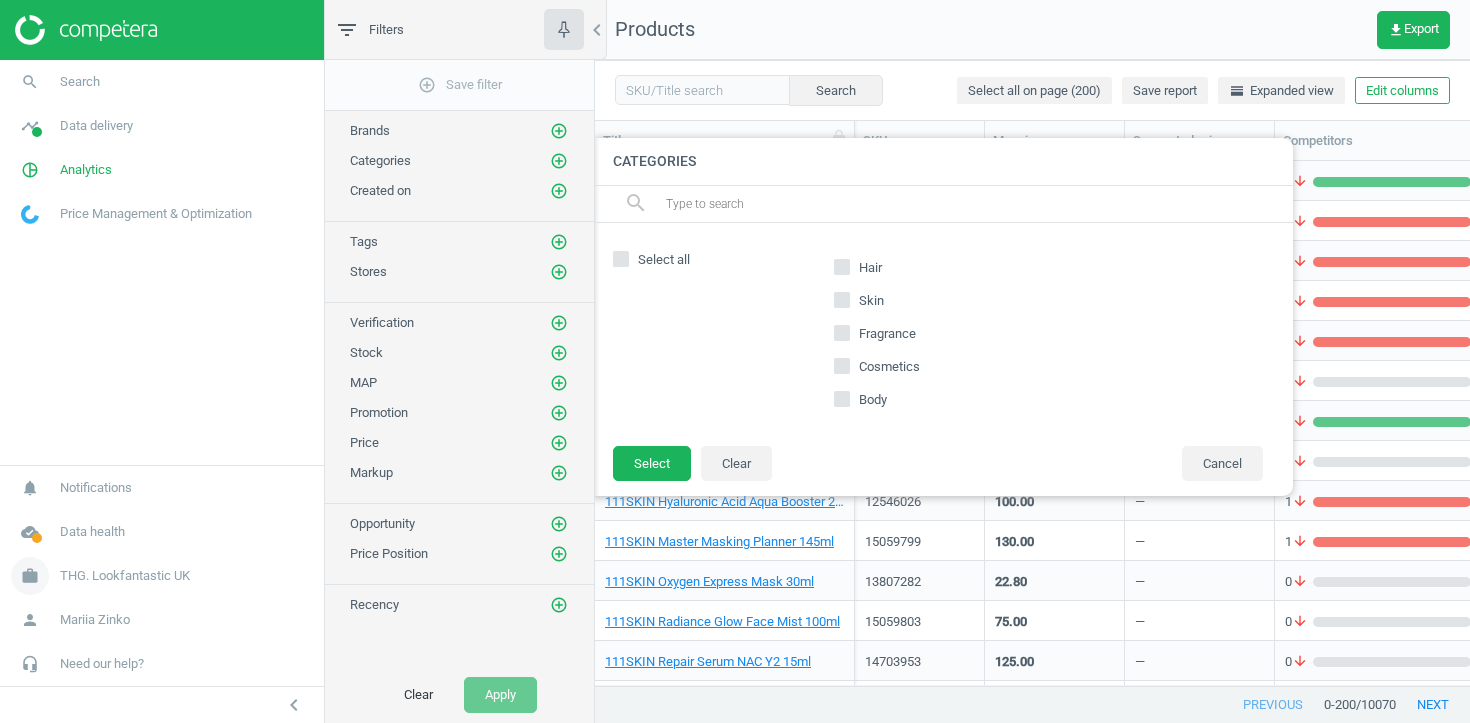click on "work THG. Lookfantastic UK" at bounding box center (162, 576) 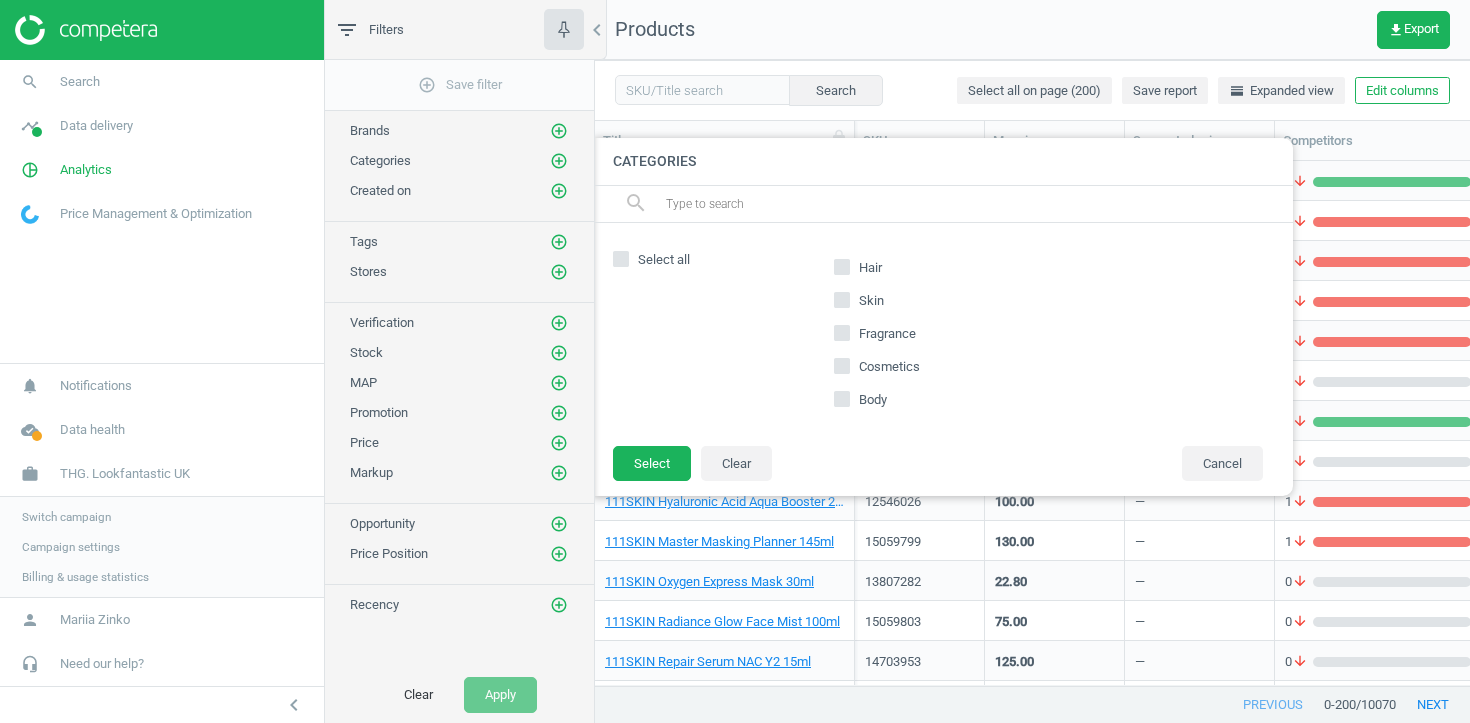 click on "Campaign settings" at bounding box center [71, 547] 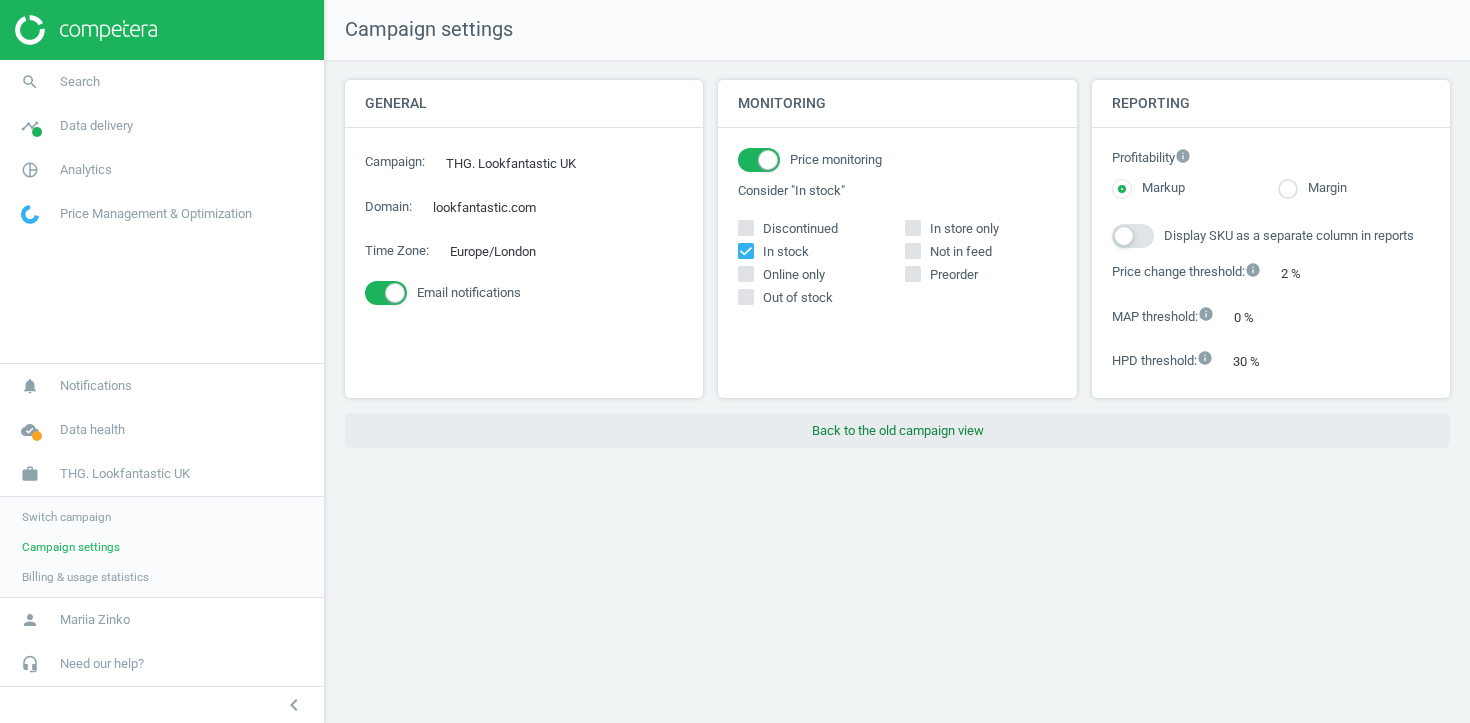 click on "Back to the old campaign view" at bounding box center (897, 431) 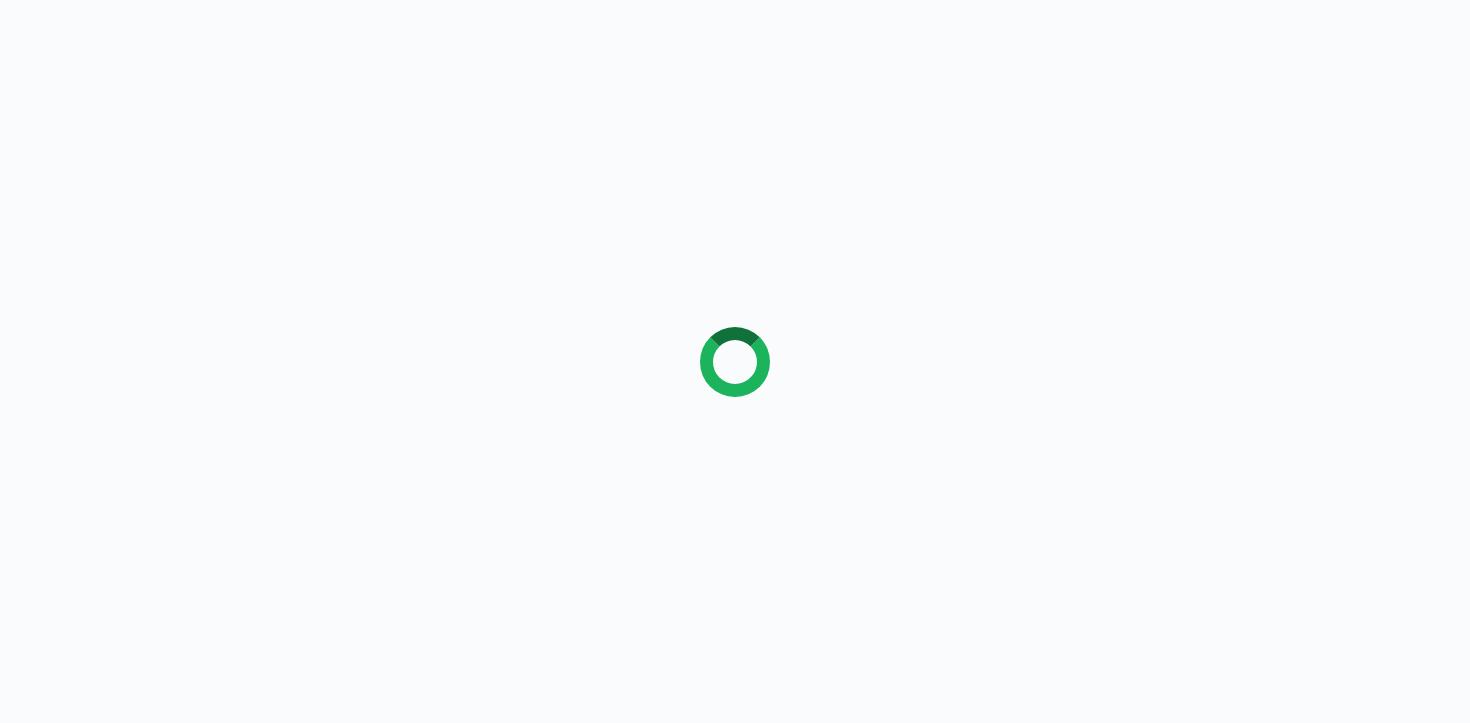 scroll, scrollTop: 0, scrollLeft: 0, axis: both 